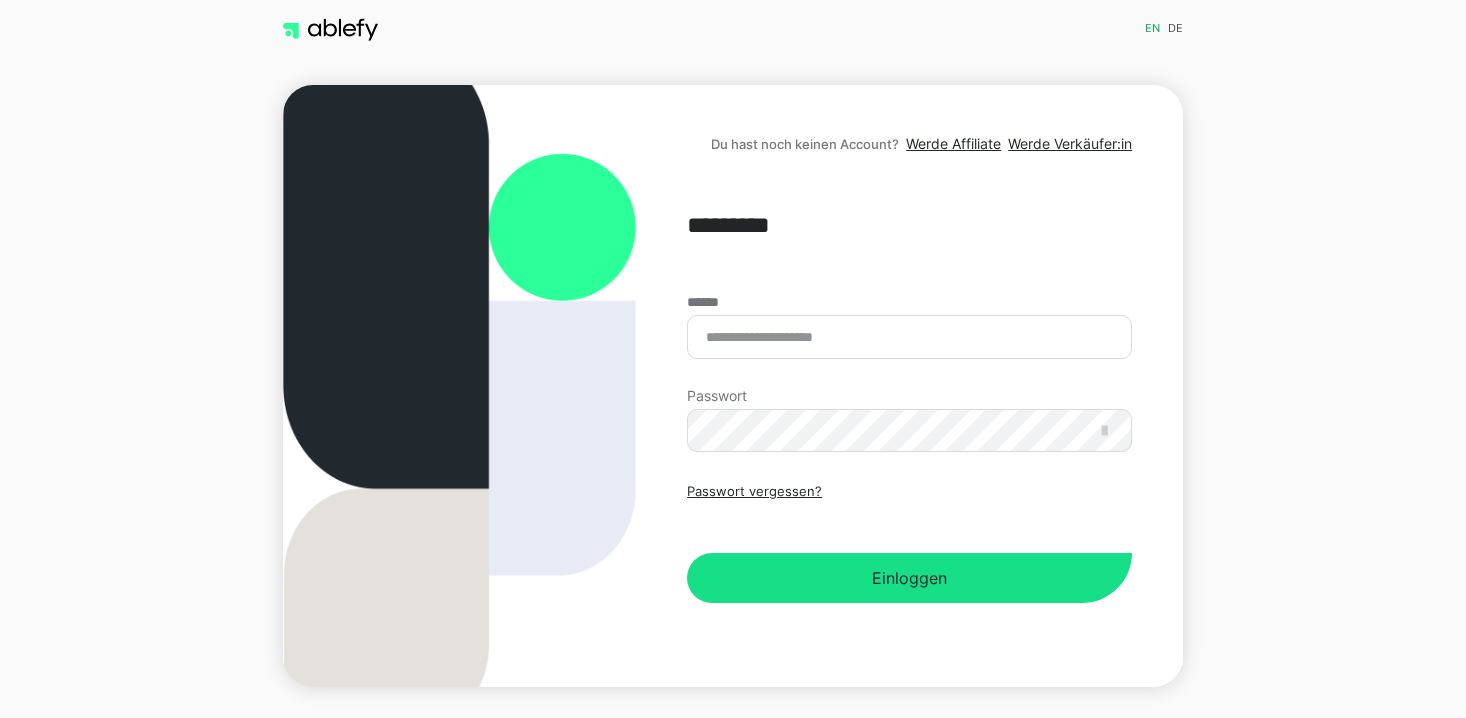 scroll, scrollTop: 0, scrollLeft: 0, axis: both 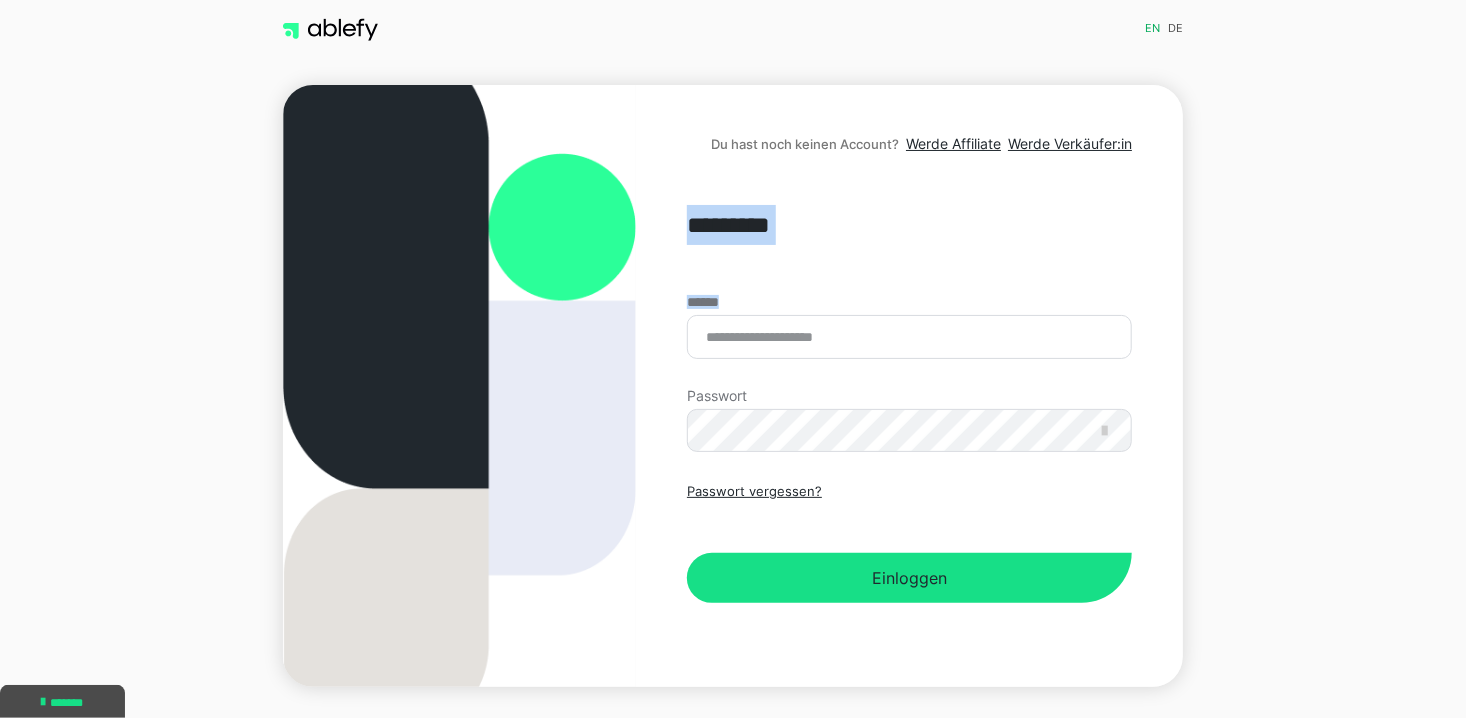 drag, startPoint x: 0, startPoint y: 0, endPoint x: 770, endPoint y: 373, distance: 855.5869 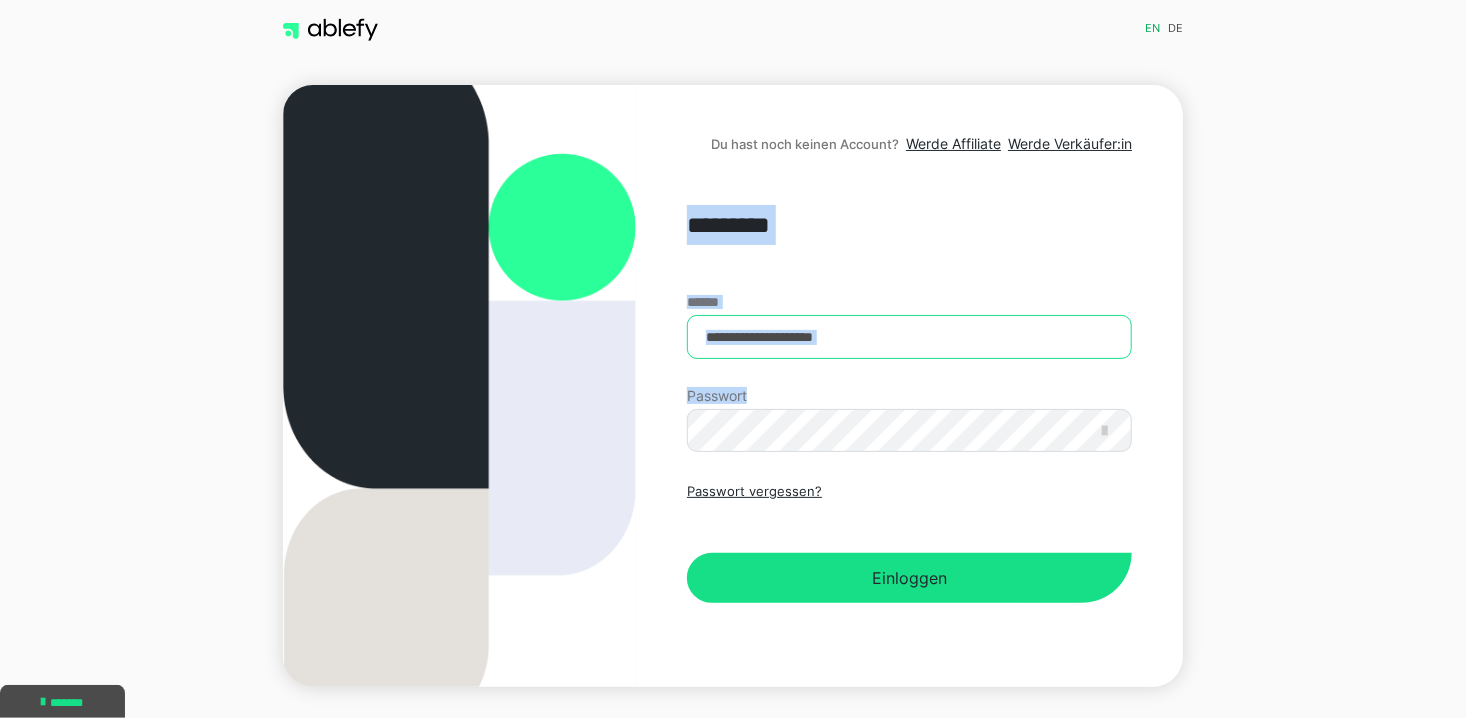 click on "******" at bounding box center (909, 337) 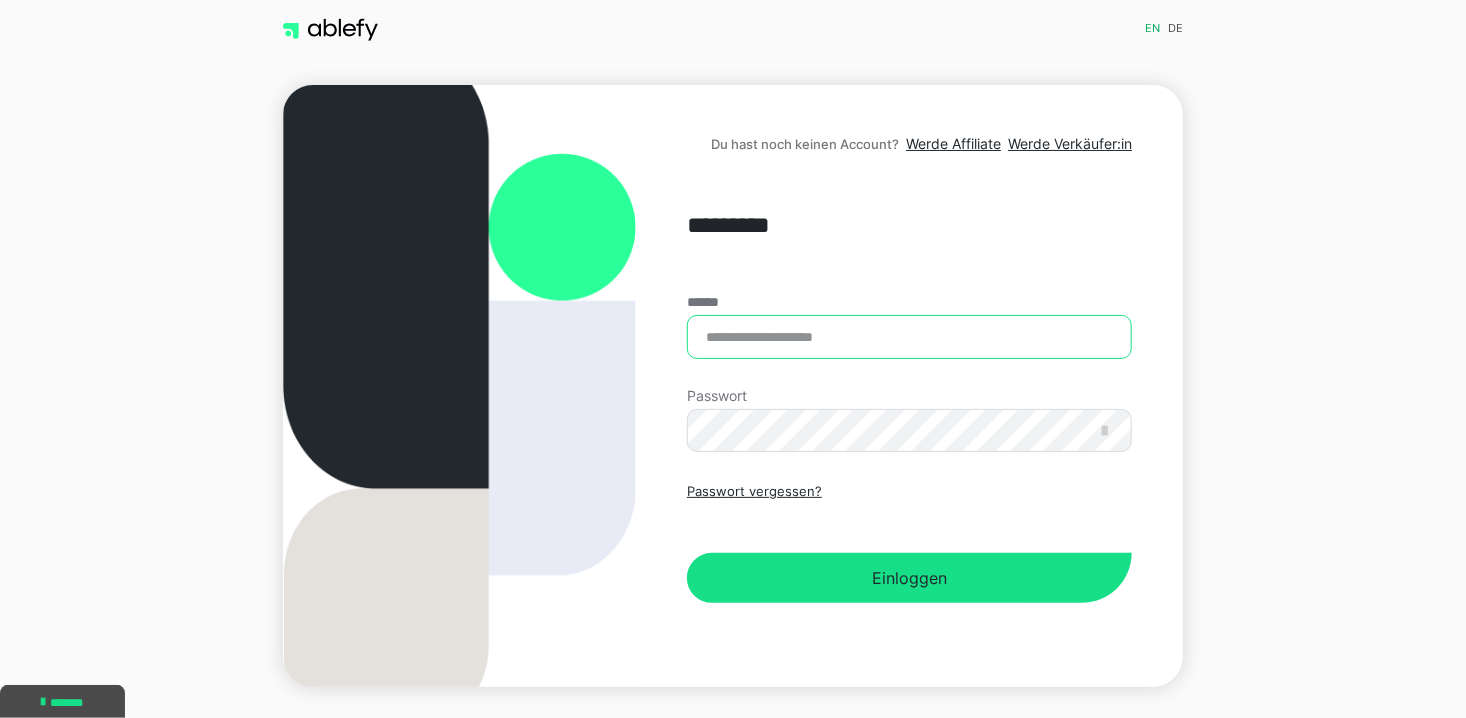 click on "******" at bounding box center (909, 337) 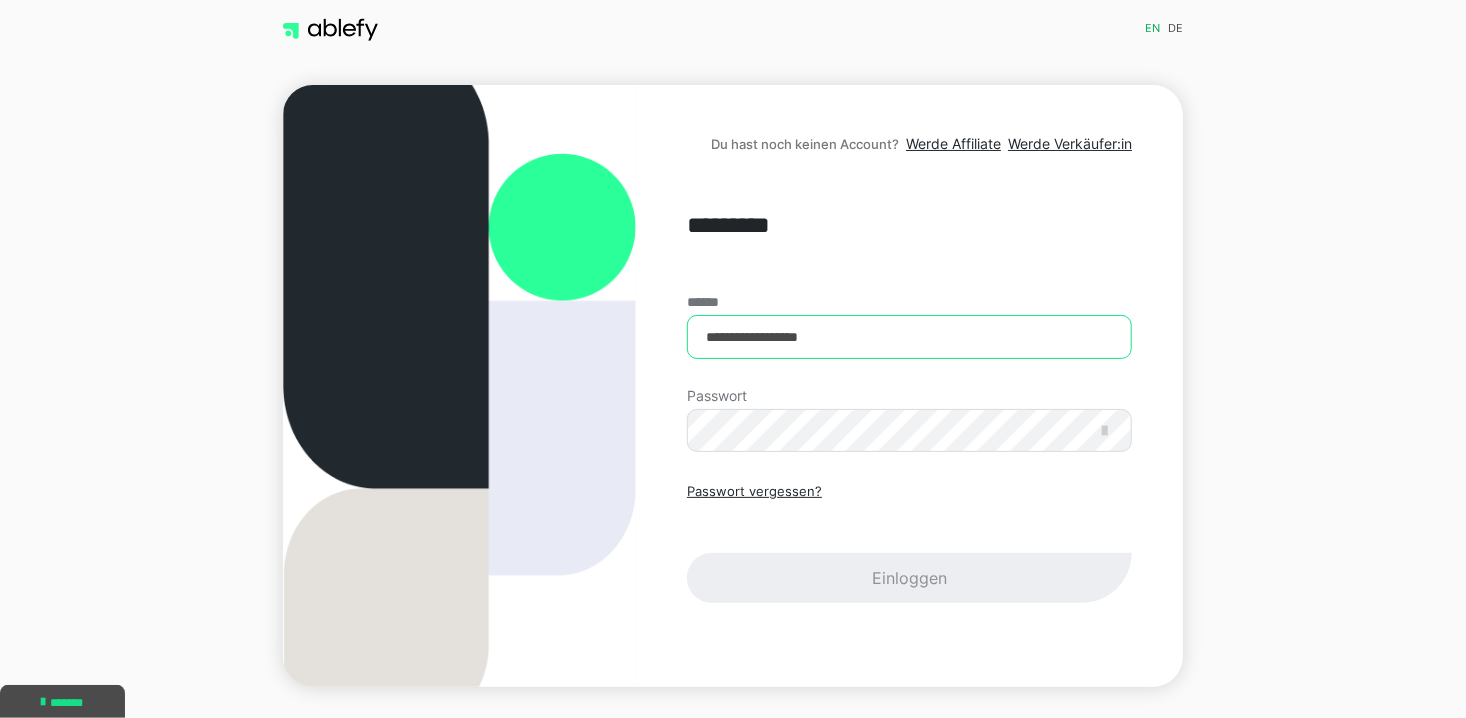type on "**********" 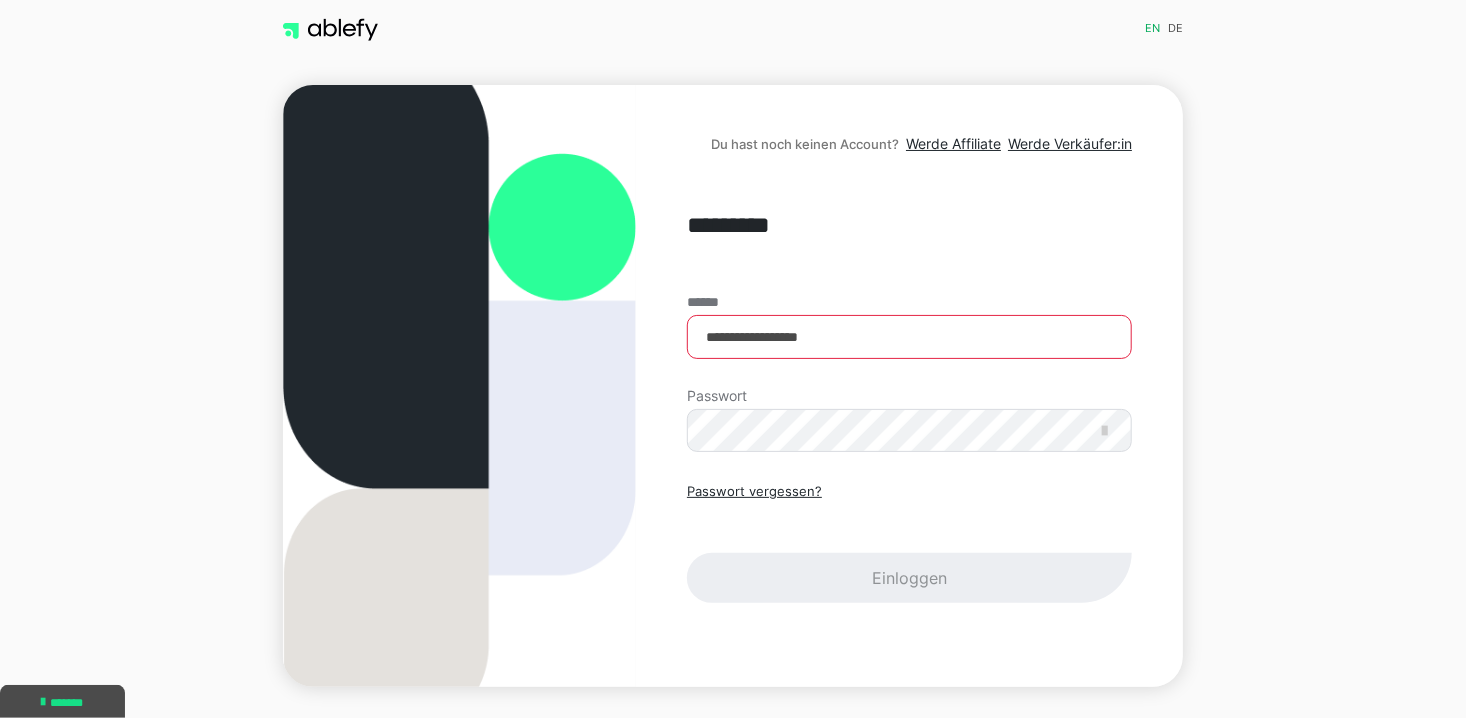 click on "Passwort" at bounding box center (909, 421) 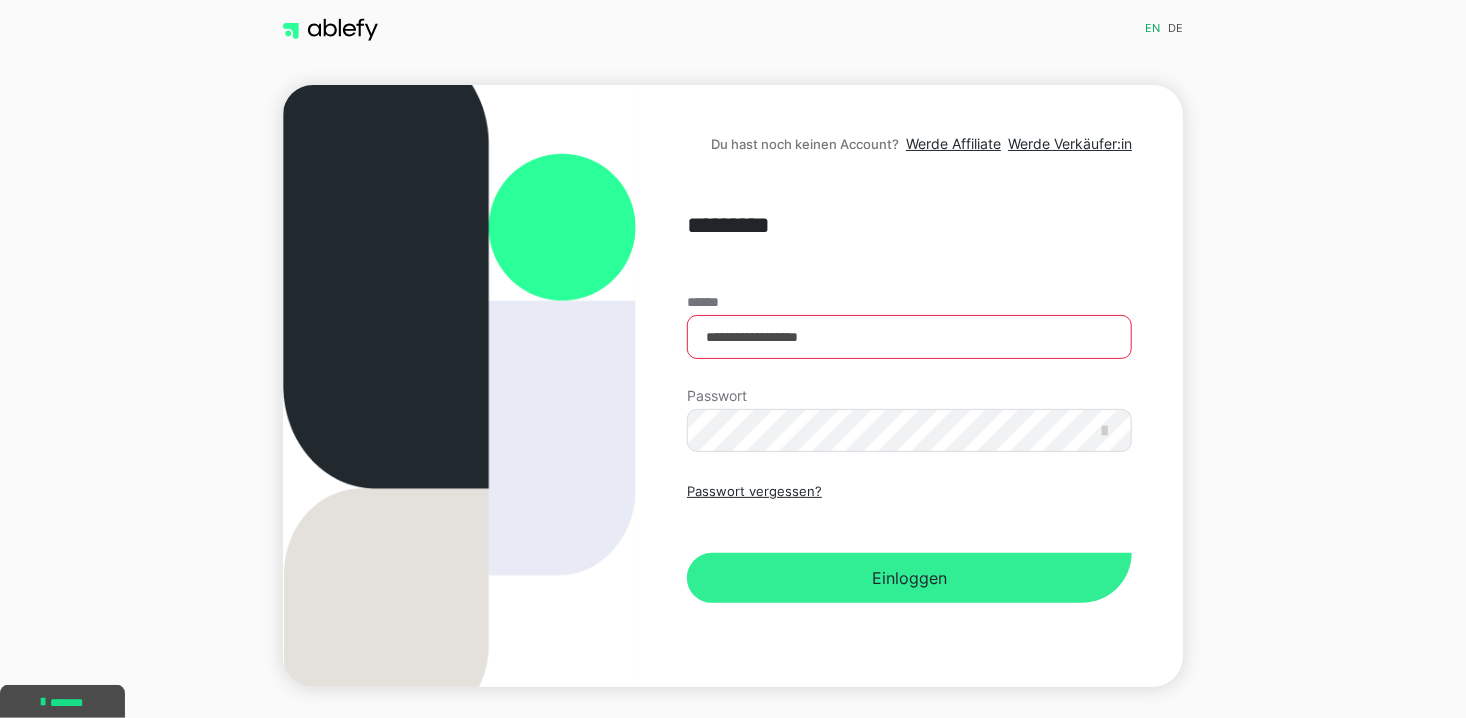 click on "Einloggen" at bounding box center [909, 578] 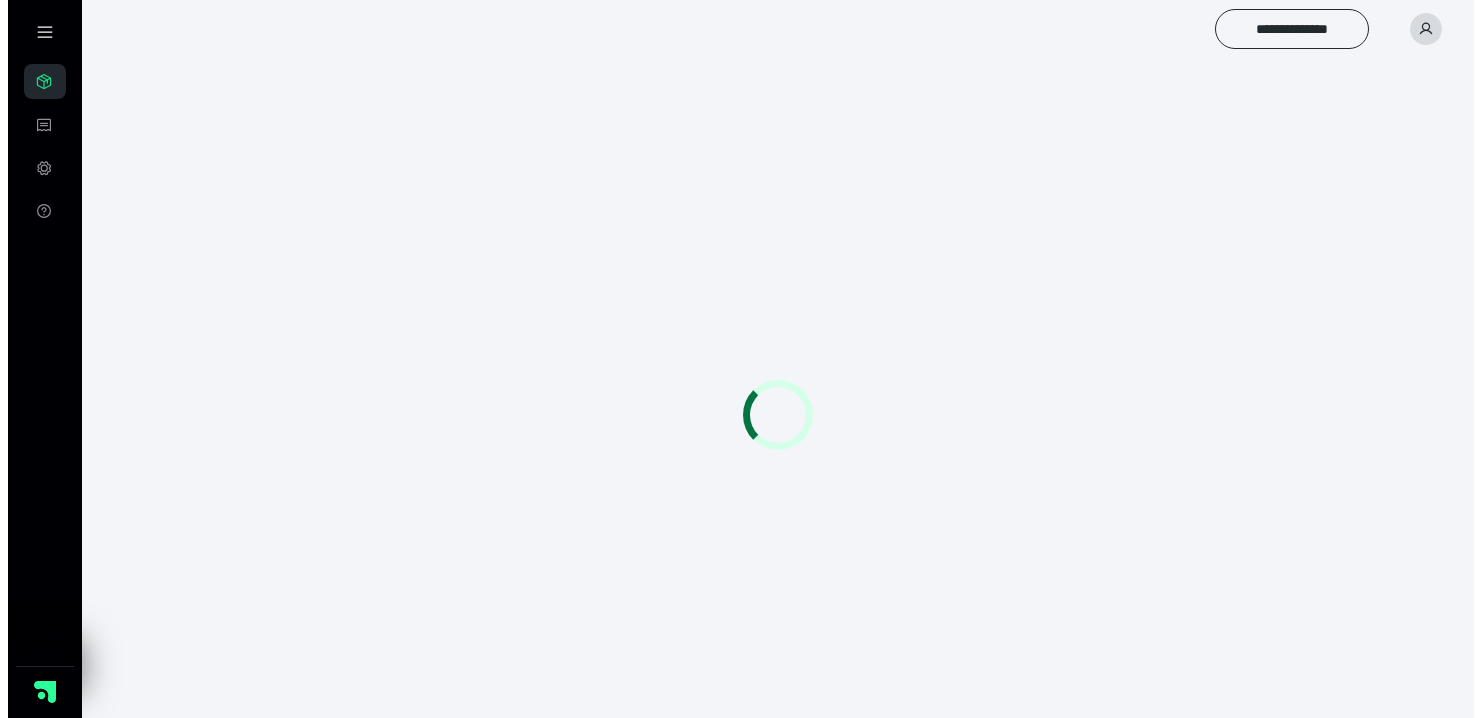 scroll, scrollTop: 0, scrollLeft: 0, axis: both 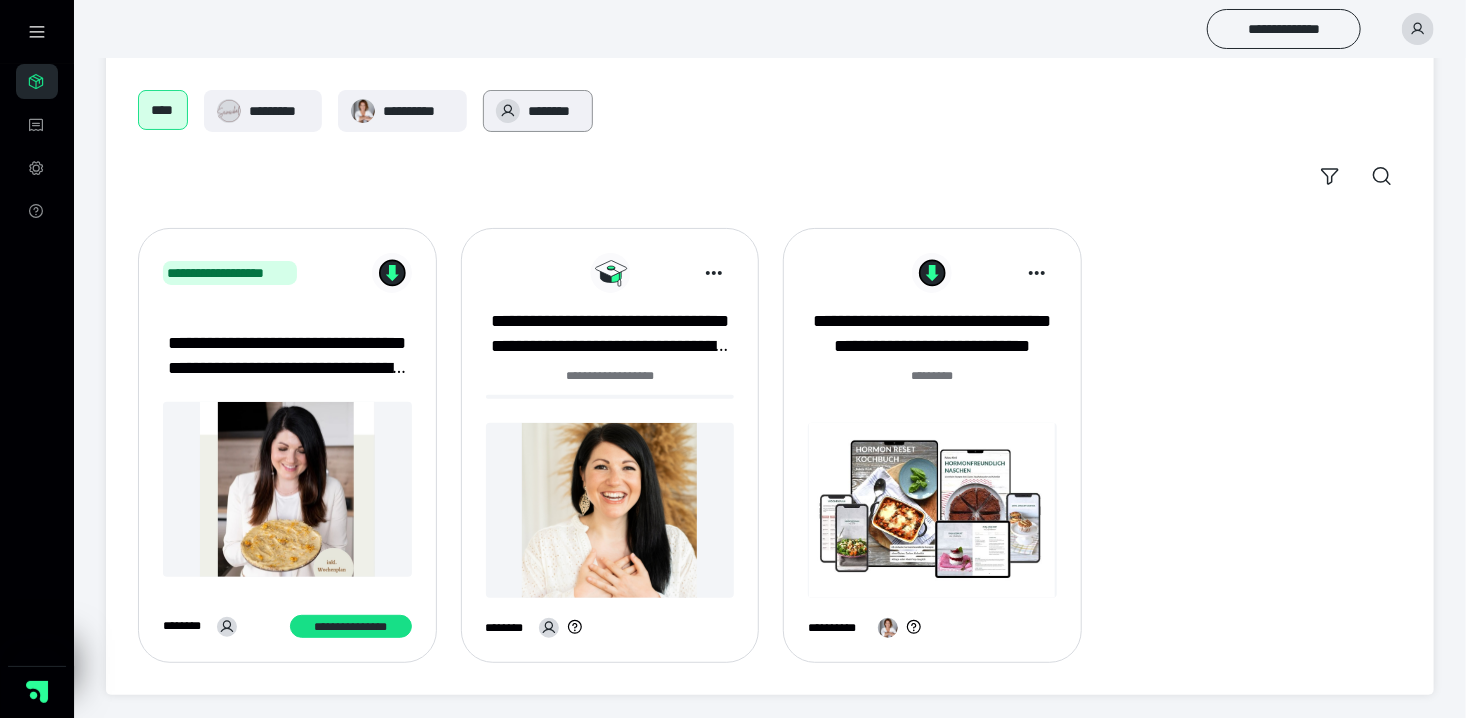 click on "********" at bounding box center (554, 111) 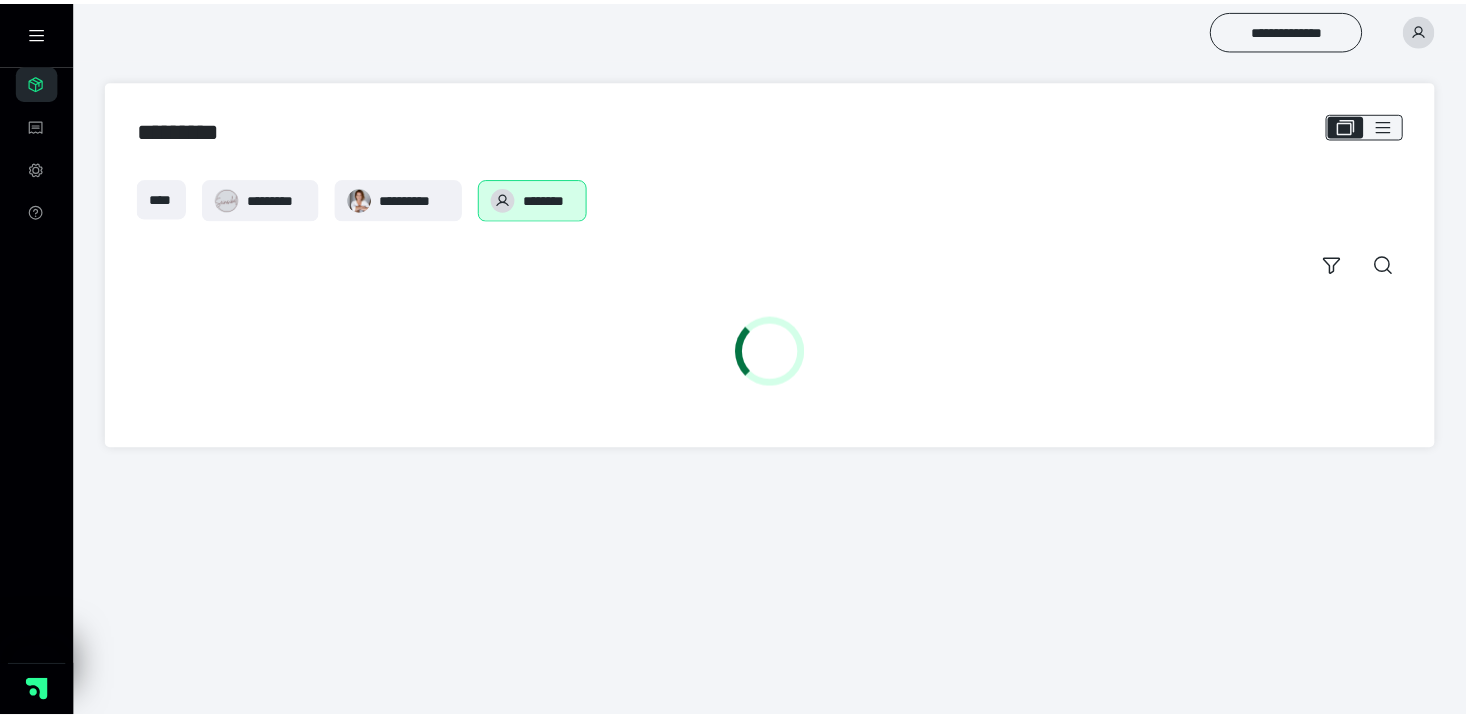 scroll, scrollTop: 0, scrollLeft: 0, axis: both 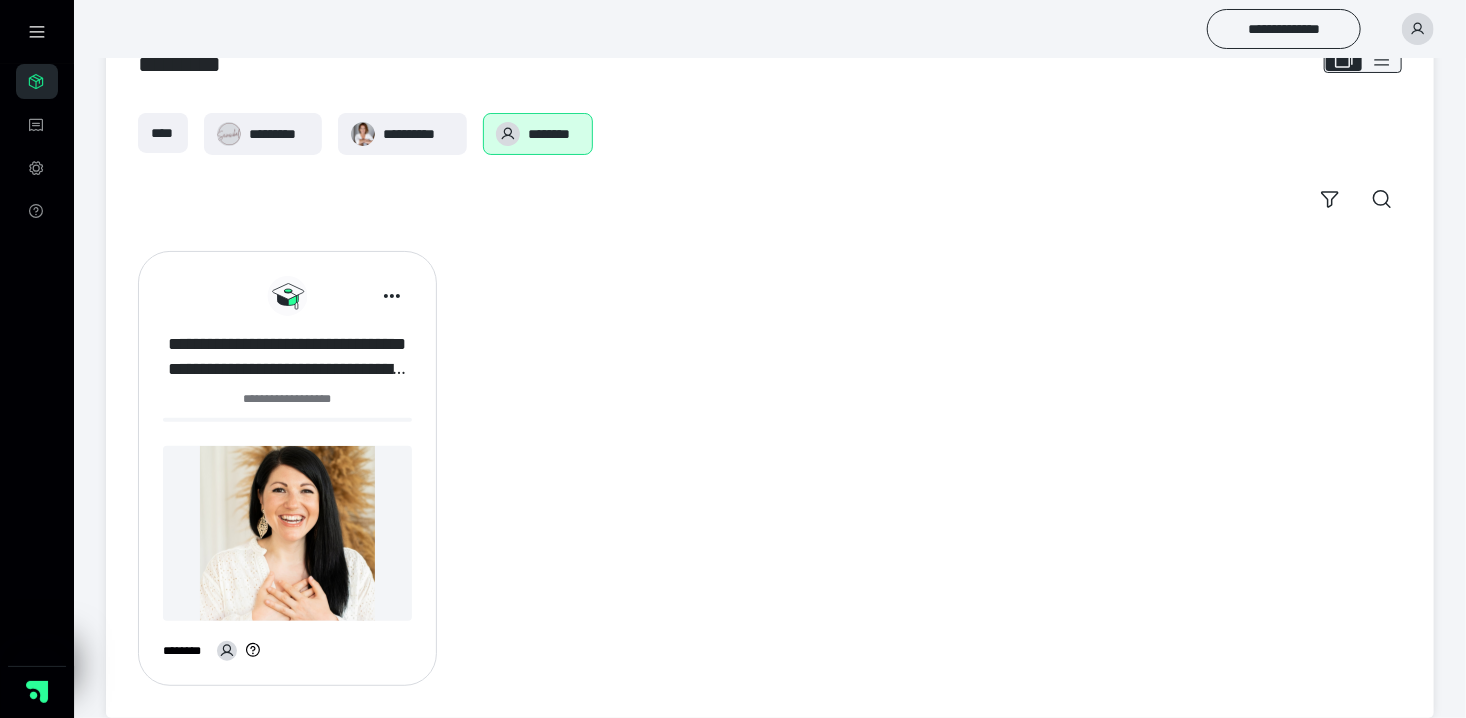 click on "**********" at bounding box center (287, 357) 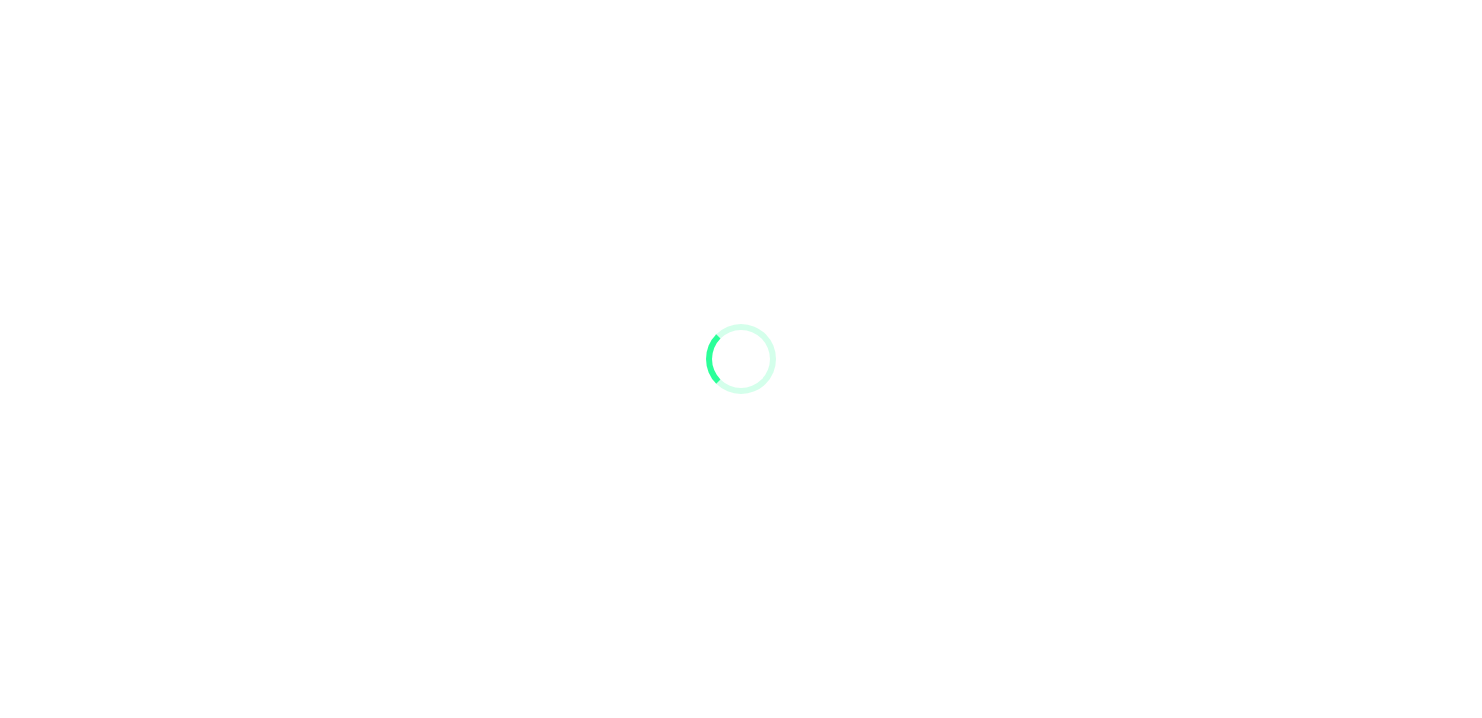scroll, scrollTop: 0, scrollLeft: 0, axis: both 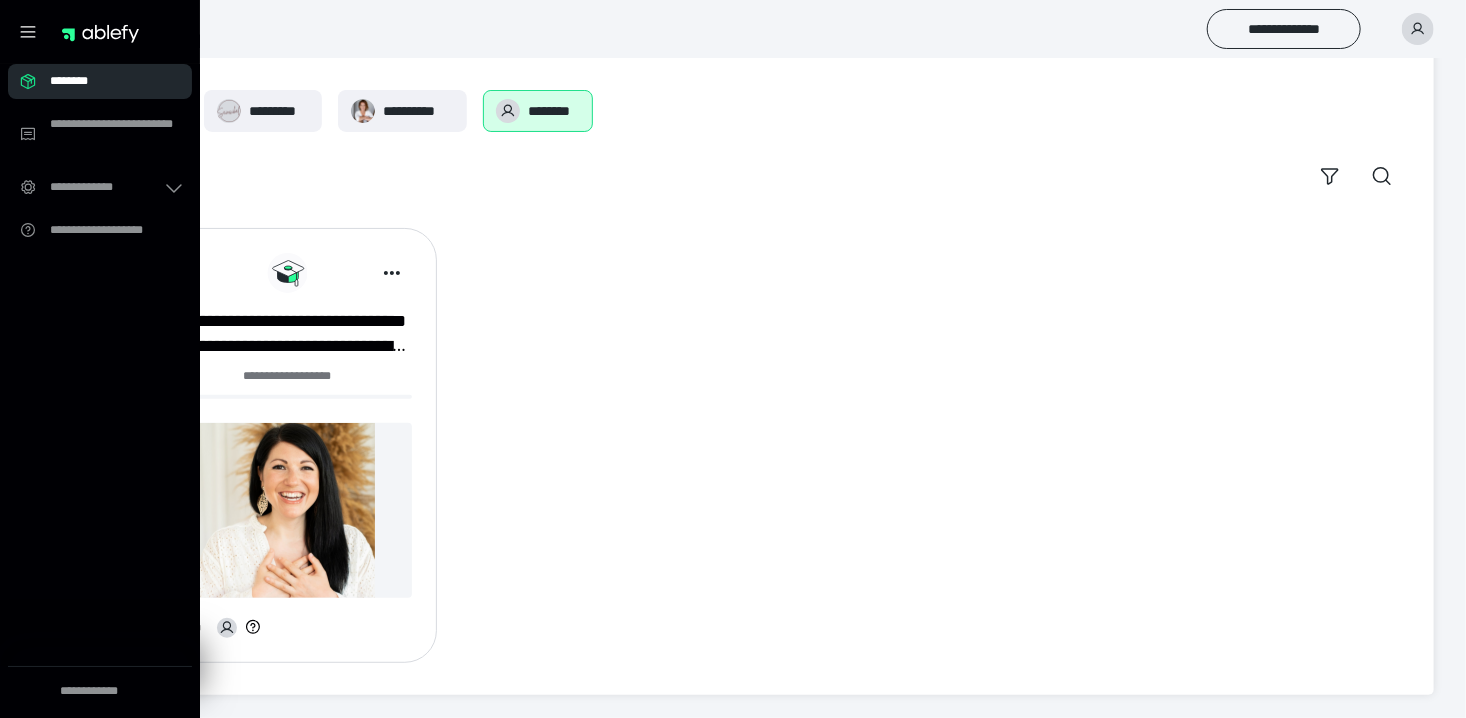 click on "********" at bounding box center [106, 81] 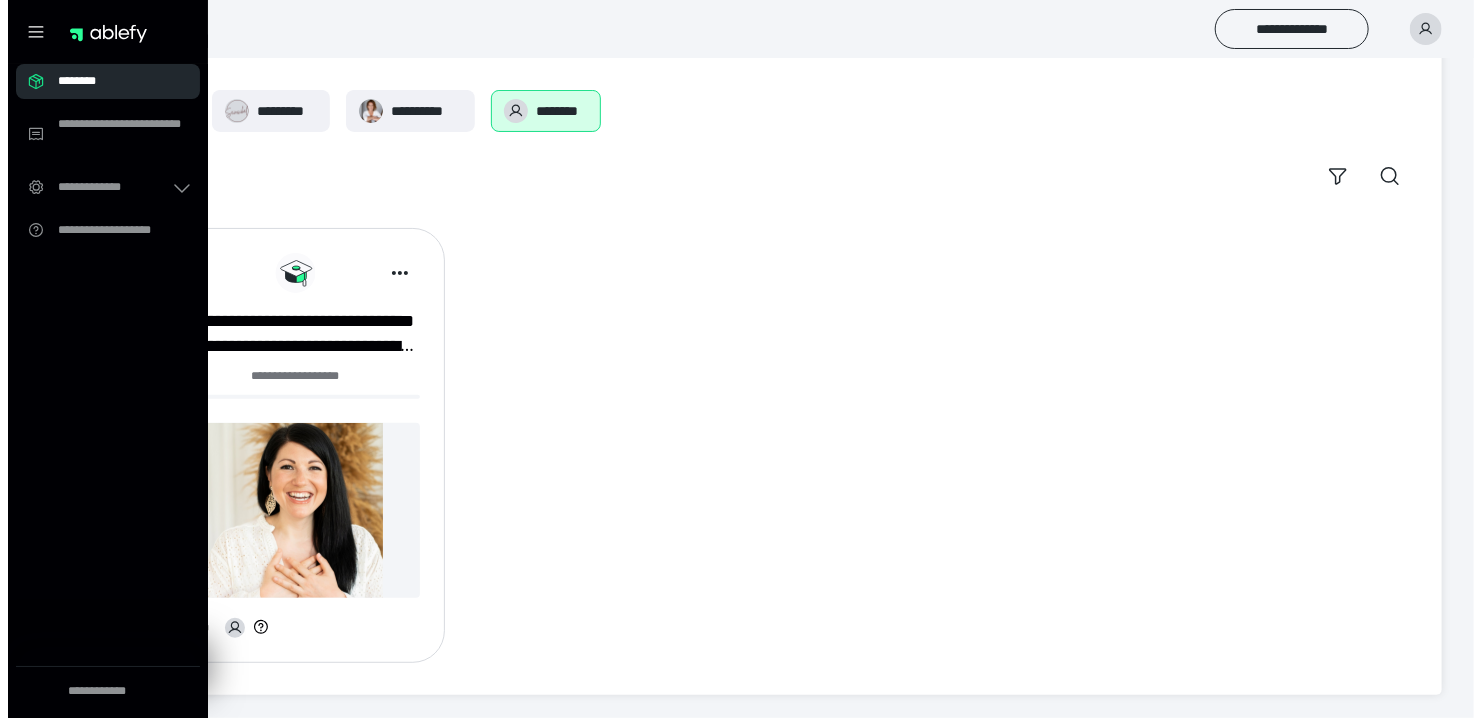 scroll, scrollTop: 0, scrollLeft: 0, axis: both 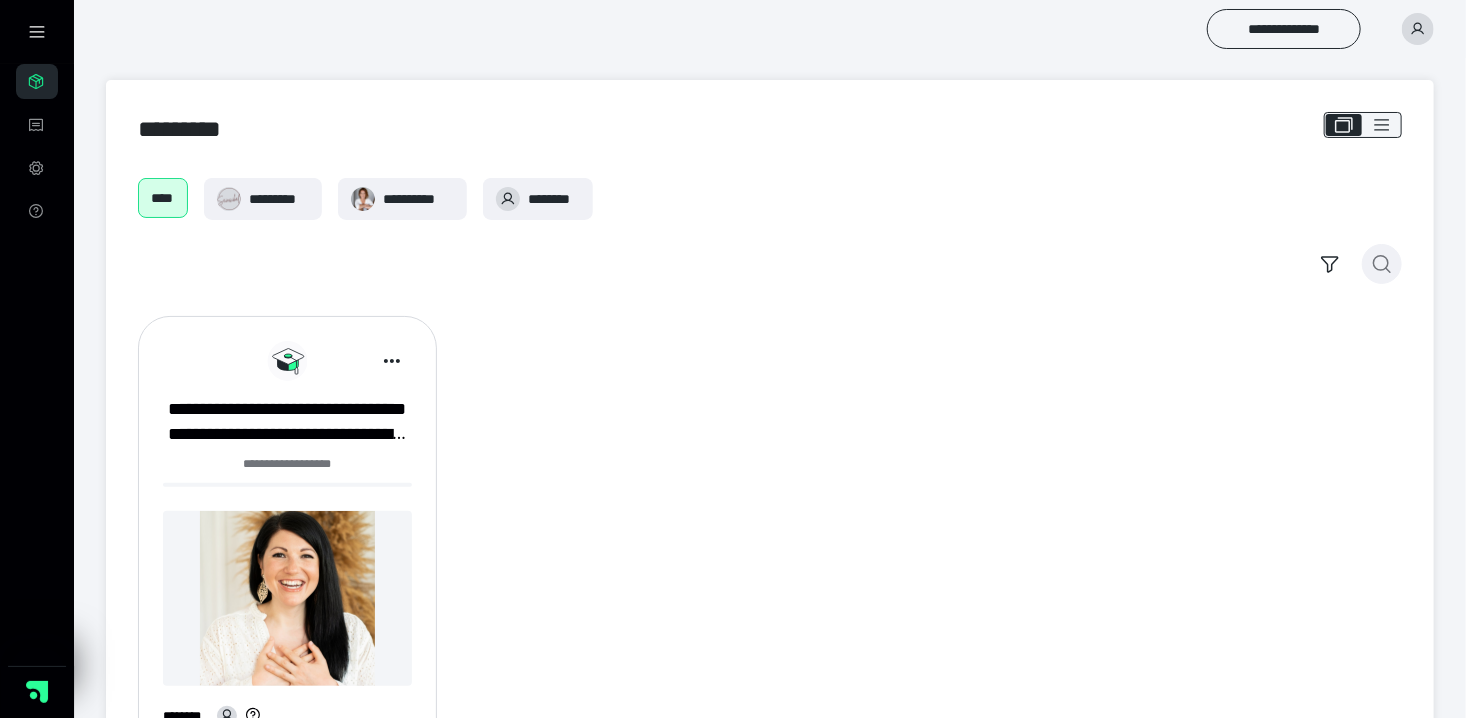 click 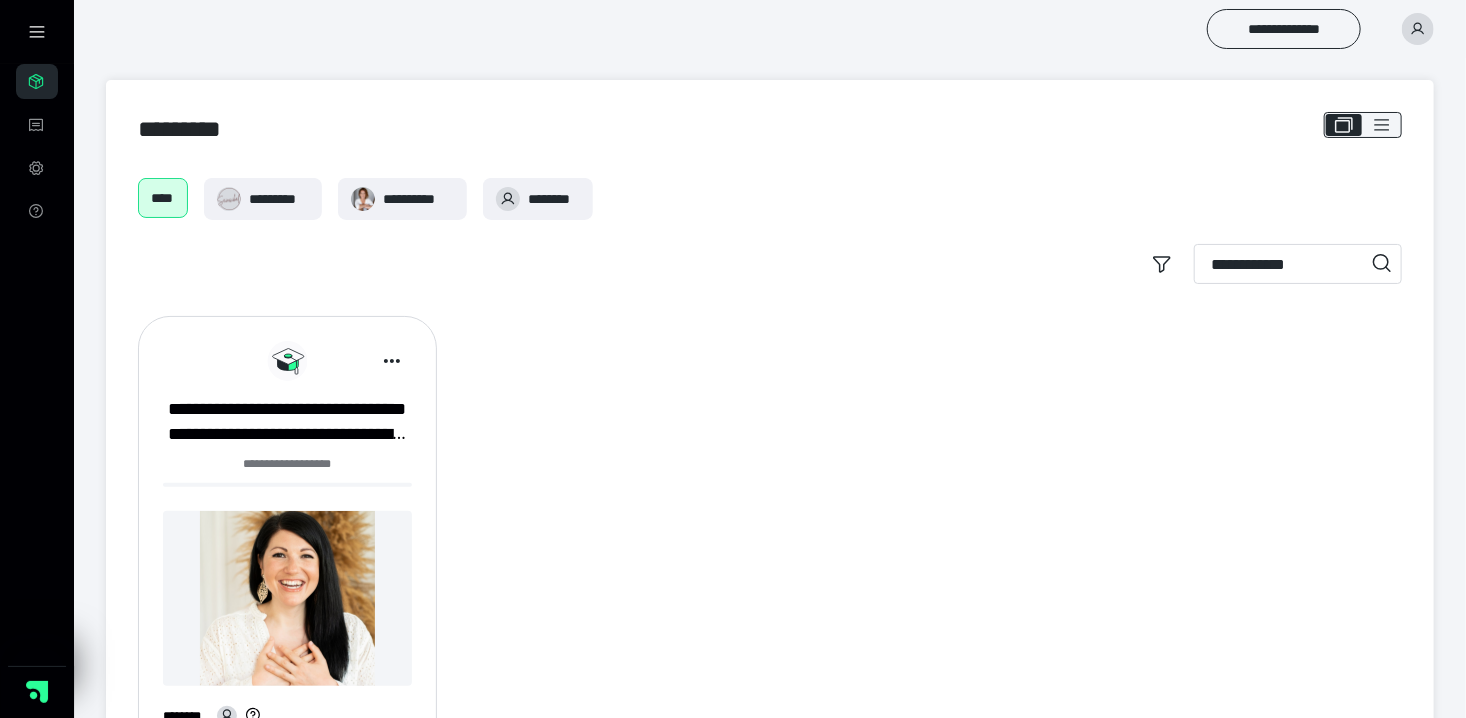 type on "**********" 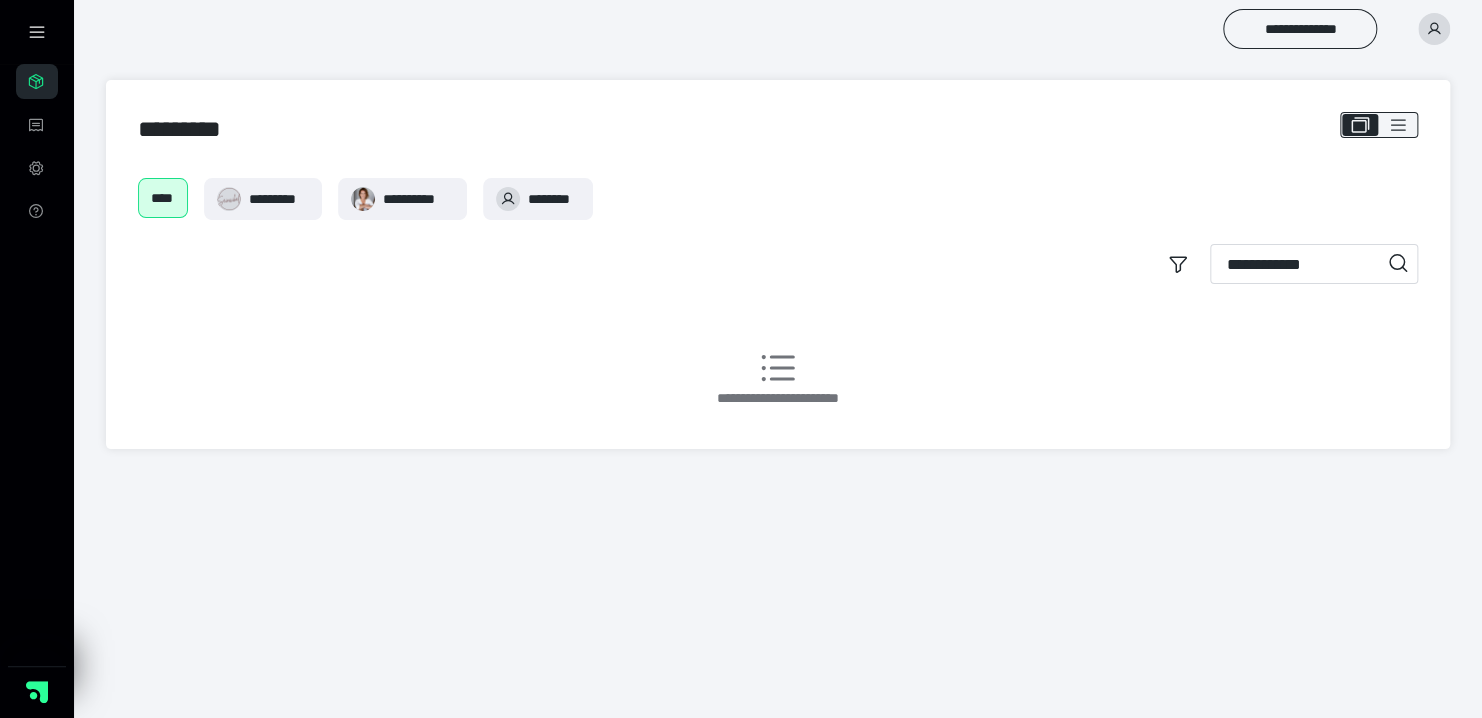 click on "**********" at bounding box center (1314, 264) 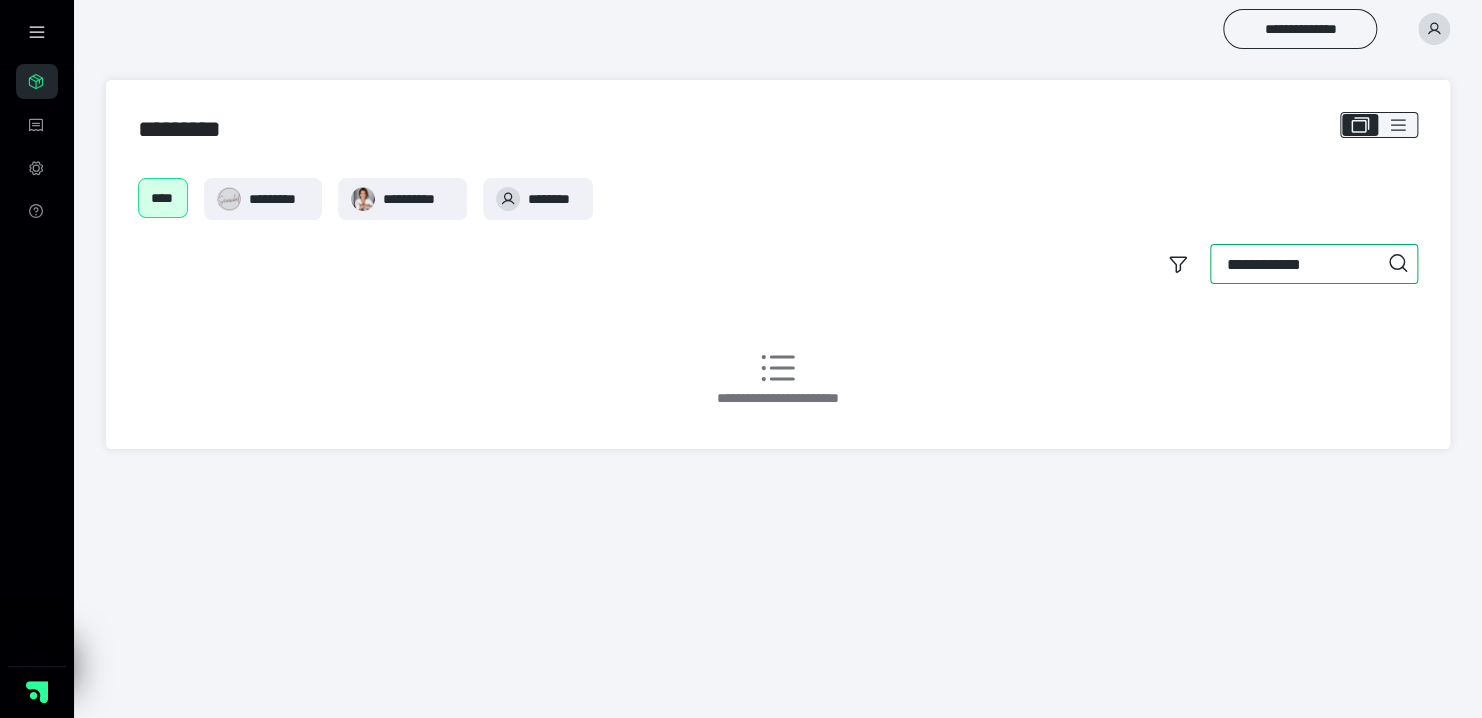 click on "**********" at bounding box center [1314, 264] 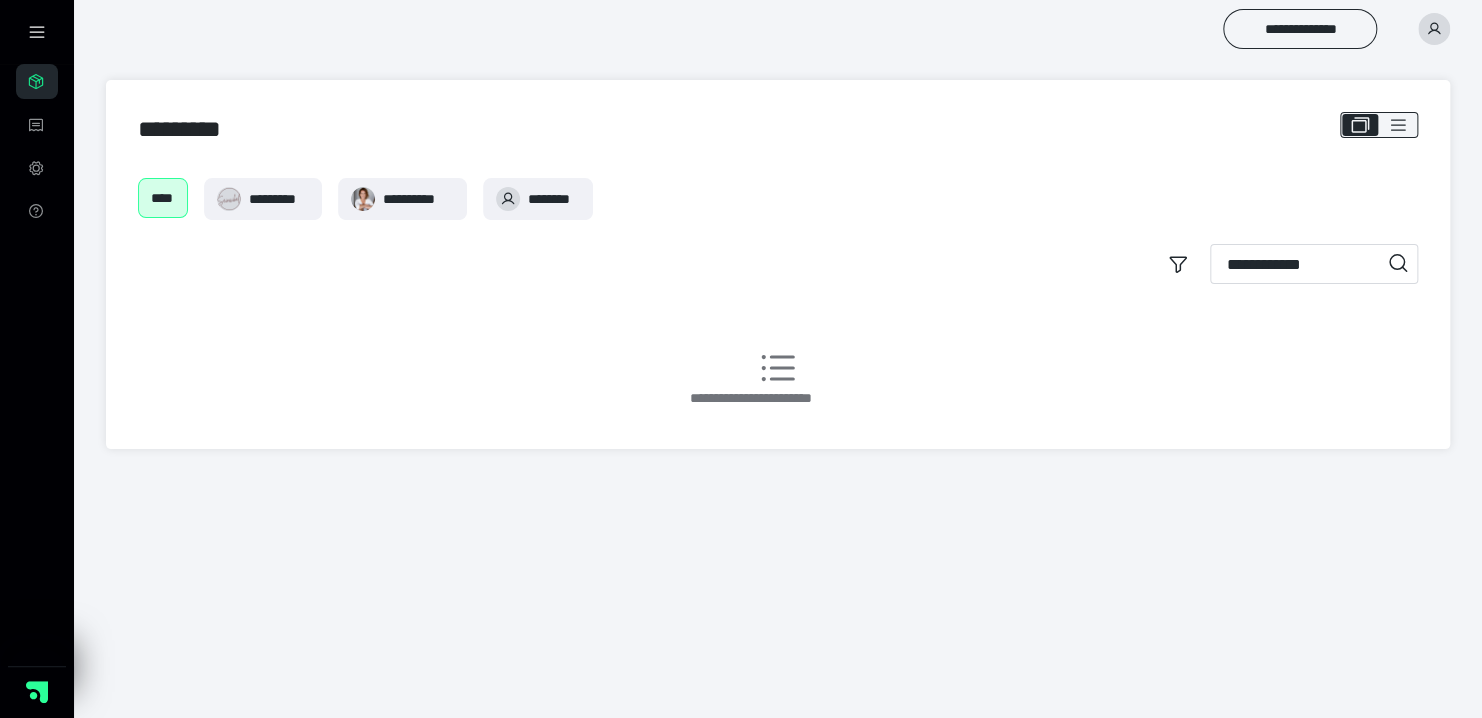 click on "****" at bounding box center [163, 198] 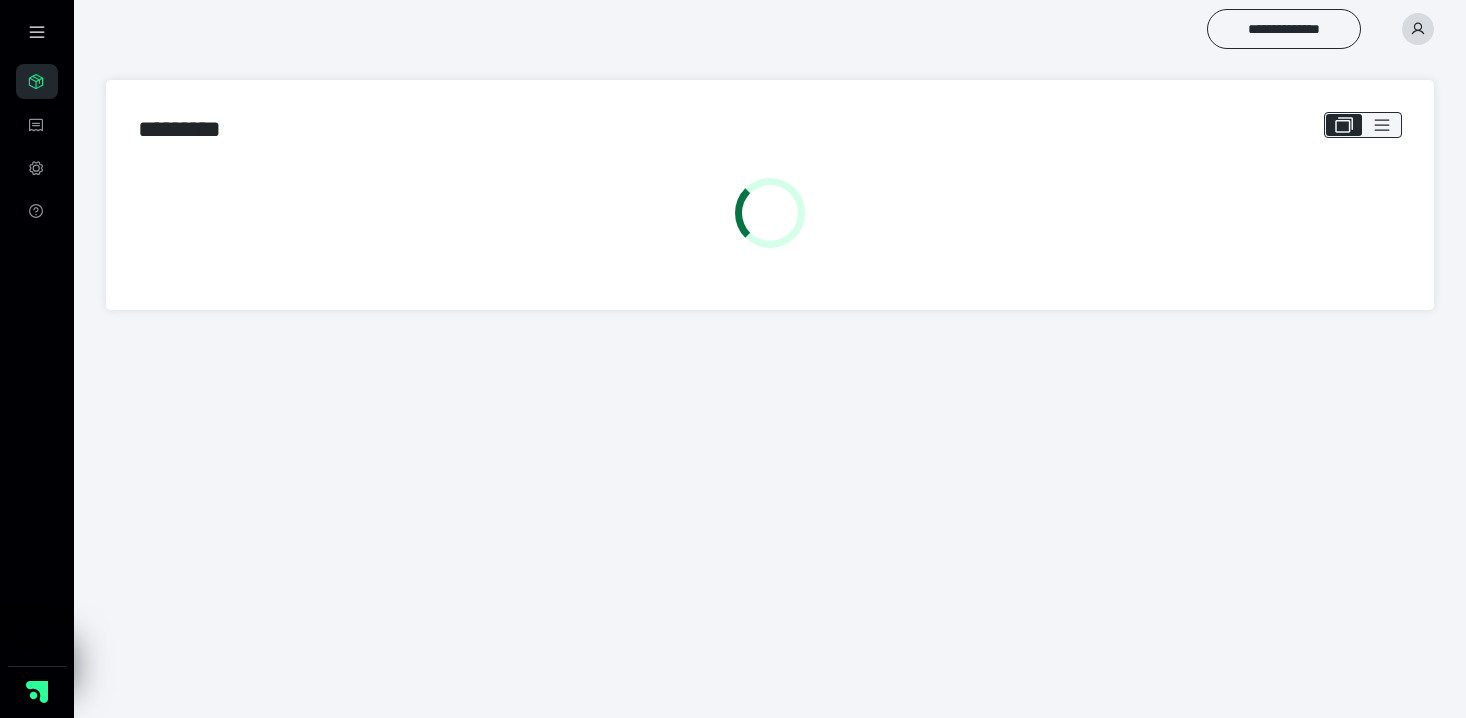 scroll, scrollTop: 0, scrollLeft: 0, axis: both 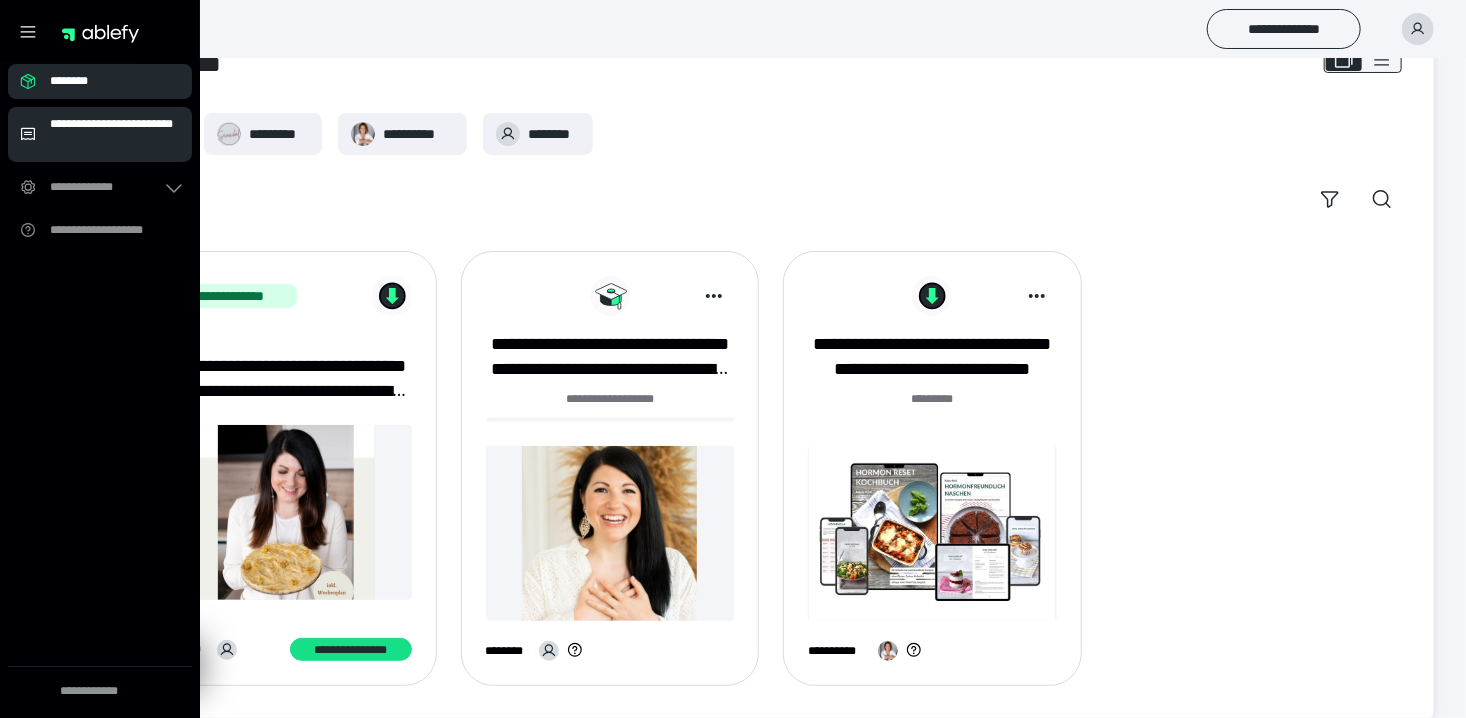 click on "**********" at bounding box center [115, 134] 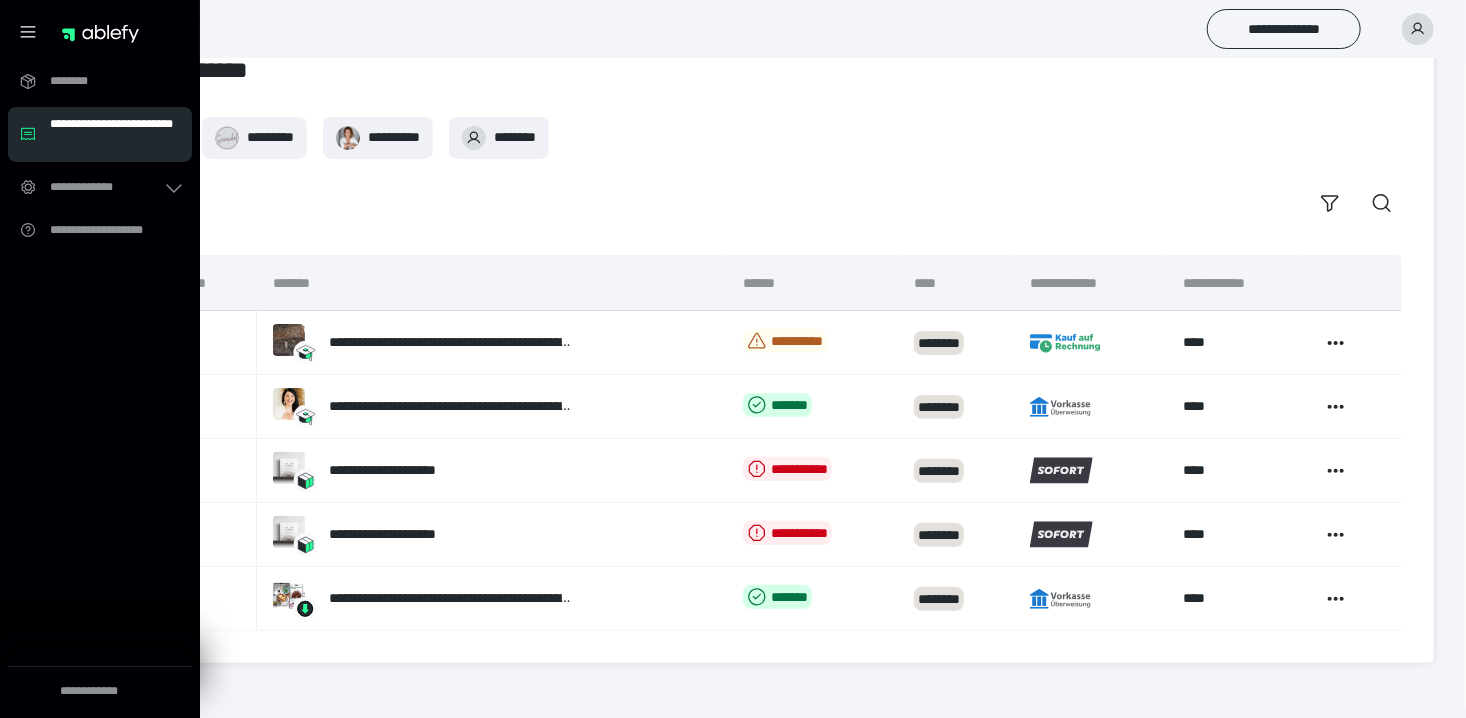 scroll, scrollTop: 0, scrollLeft: 0, axis: both 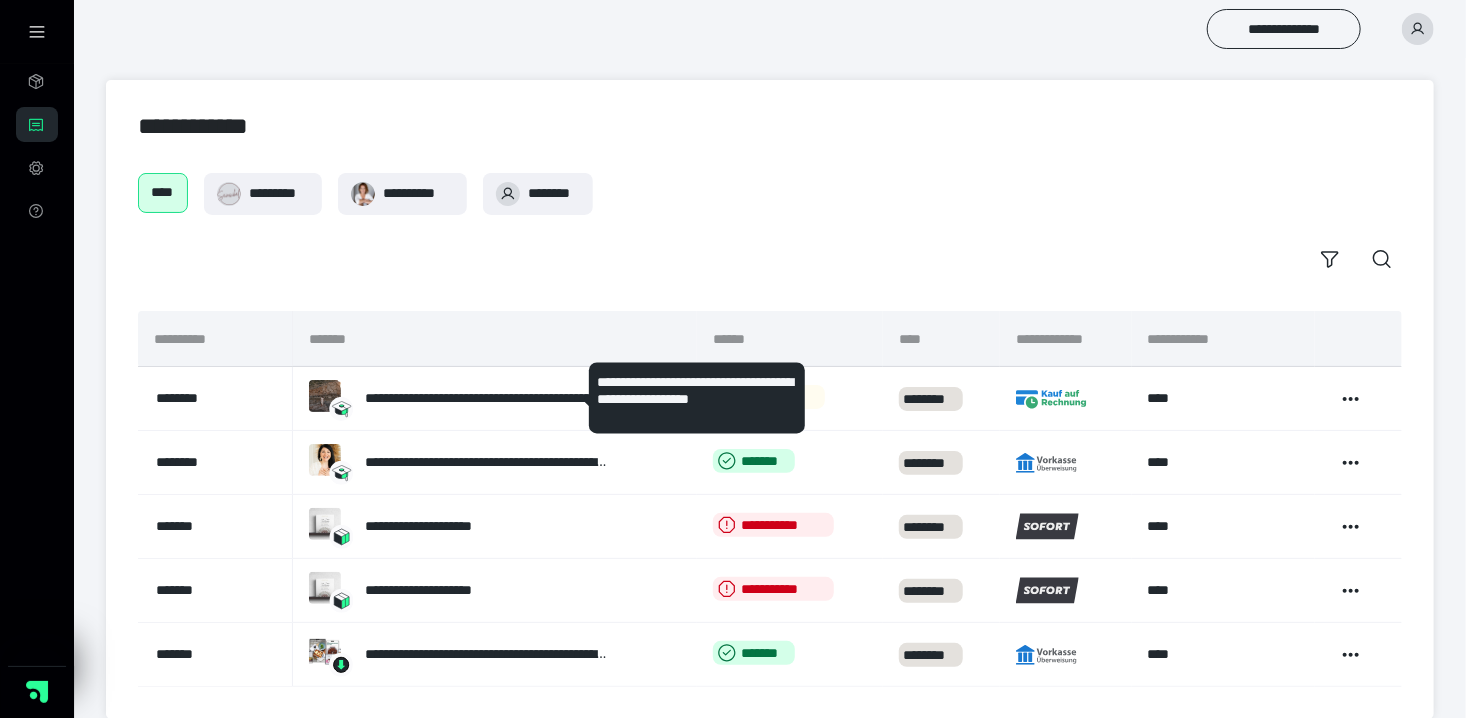 click on "**********" at bounding box center [697, 400] 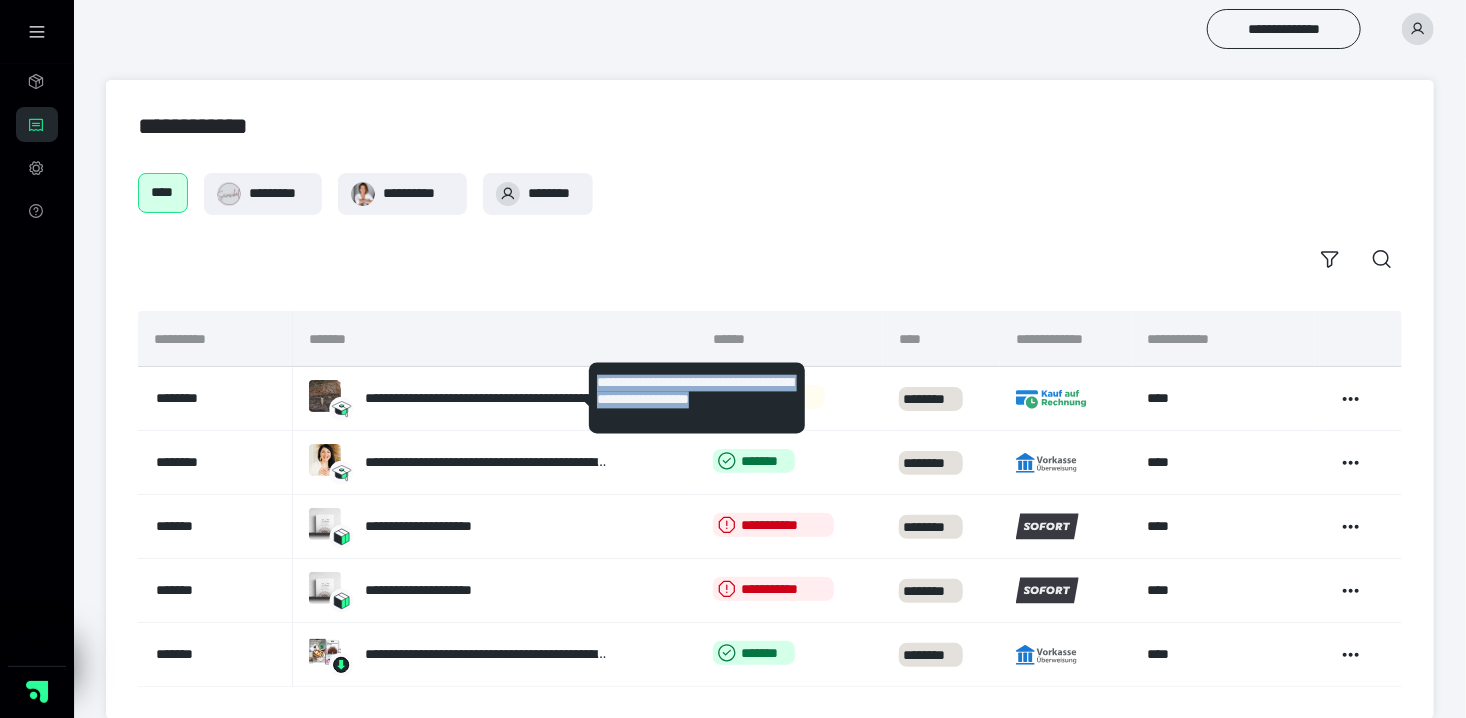 click on "**********" at bounding box center [697, 400] 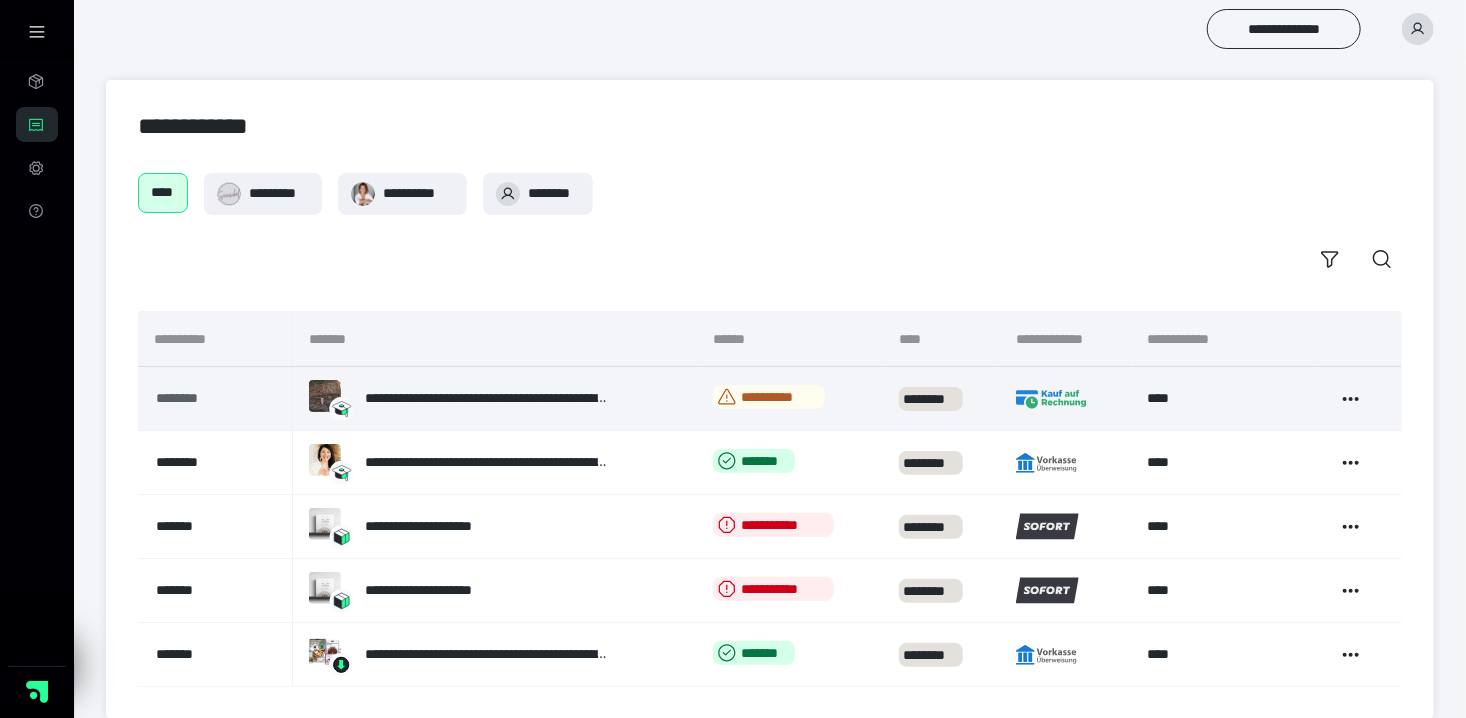 click on "********" at bounding box center (202, 398) 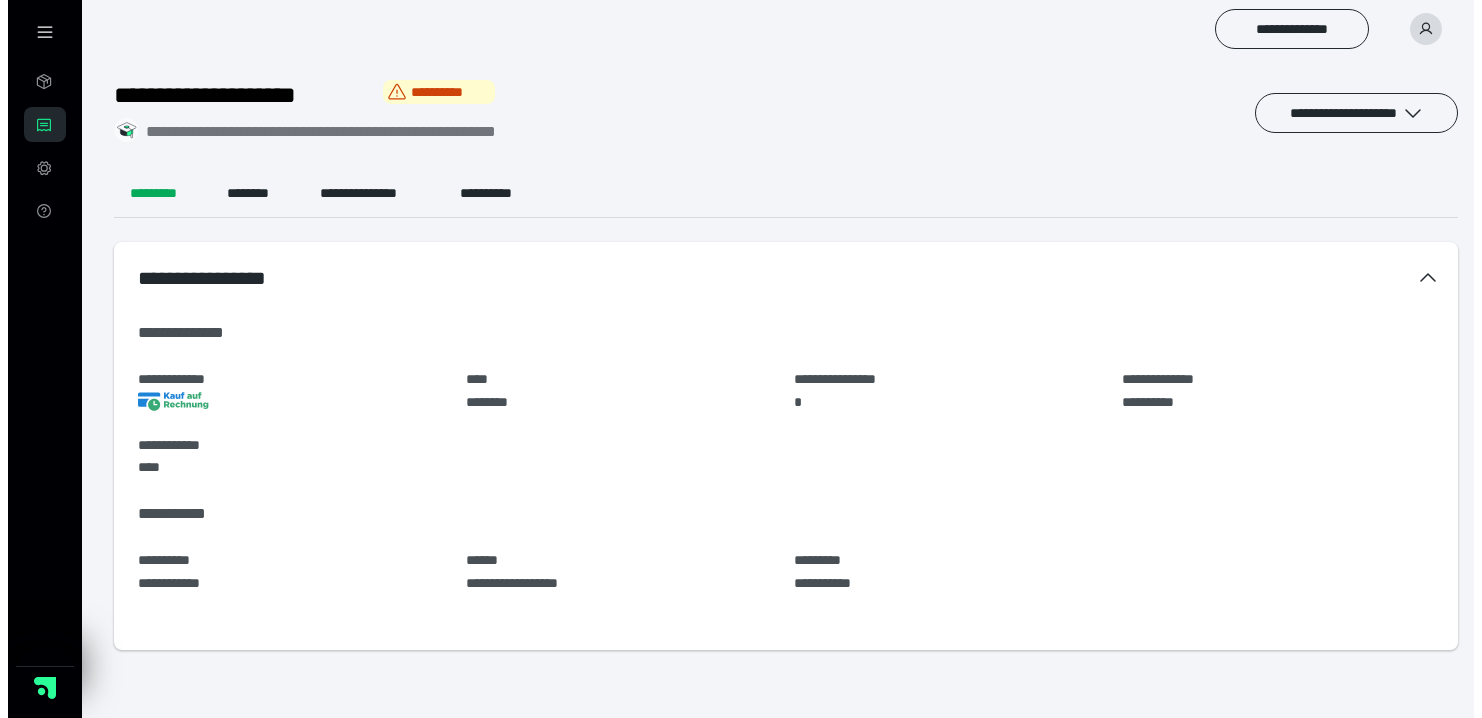 scroll, scrollTop: 0, scrollLeft: 0, axis: both 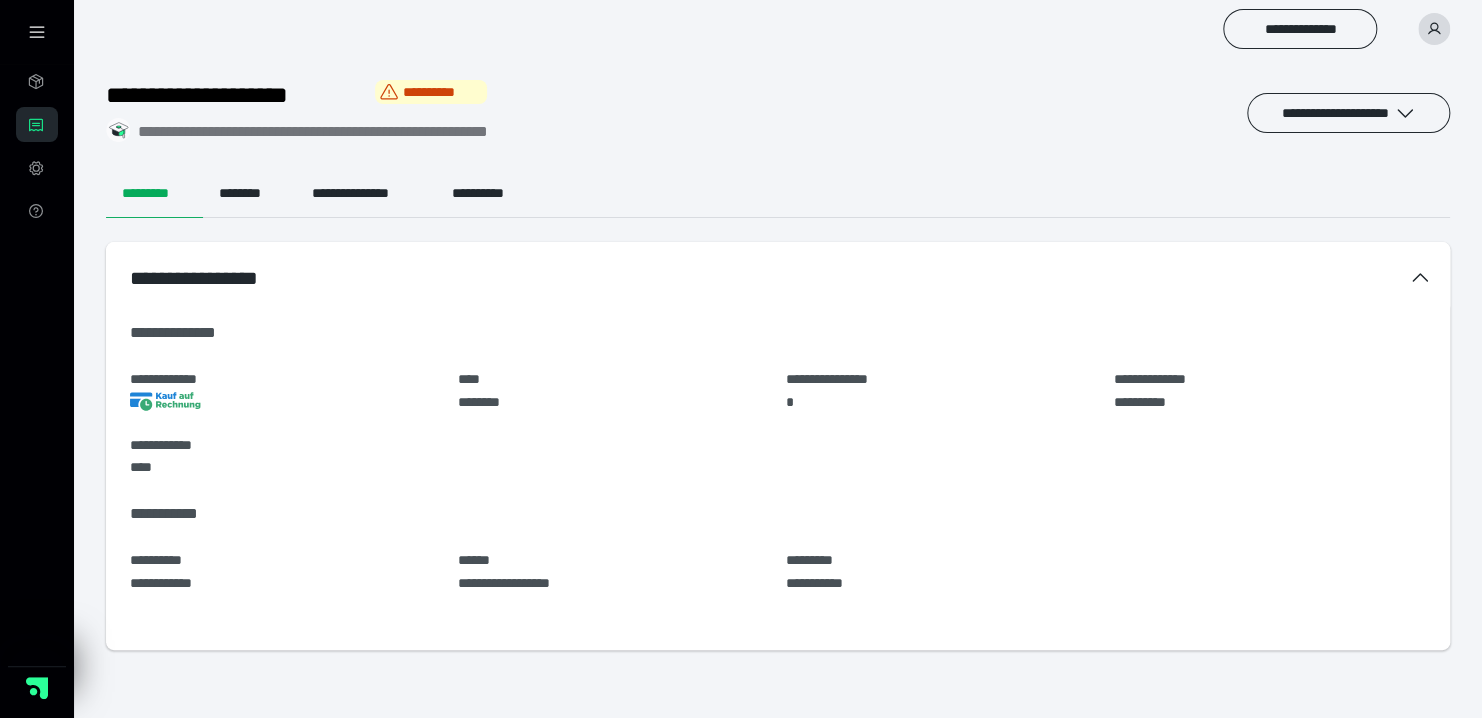 click 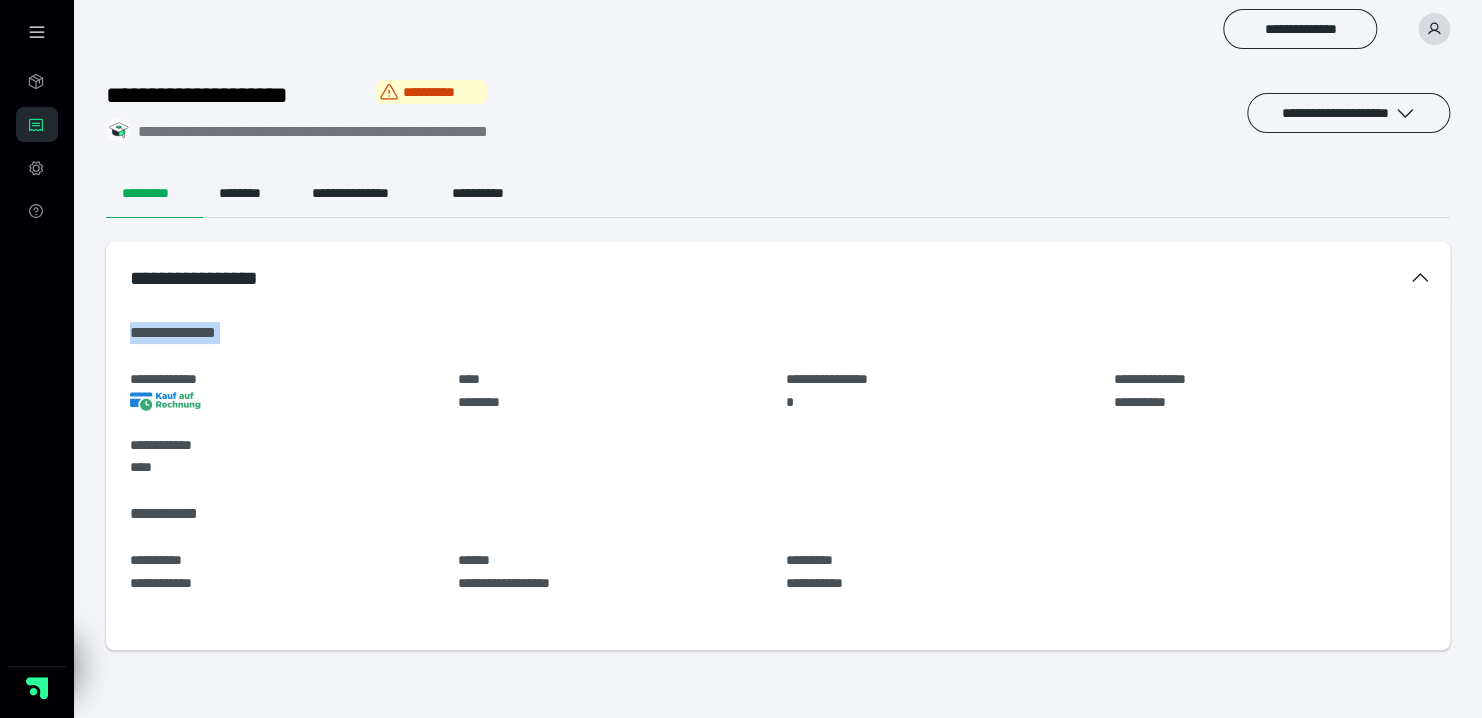 click 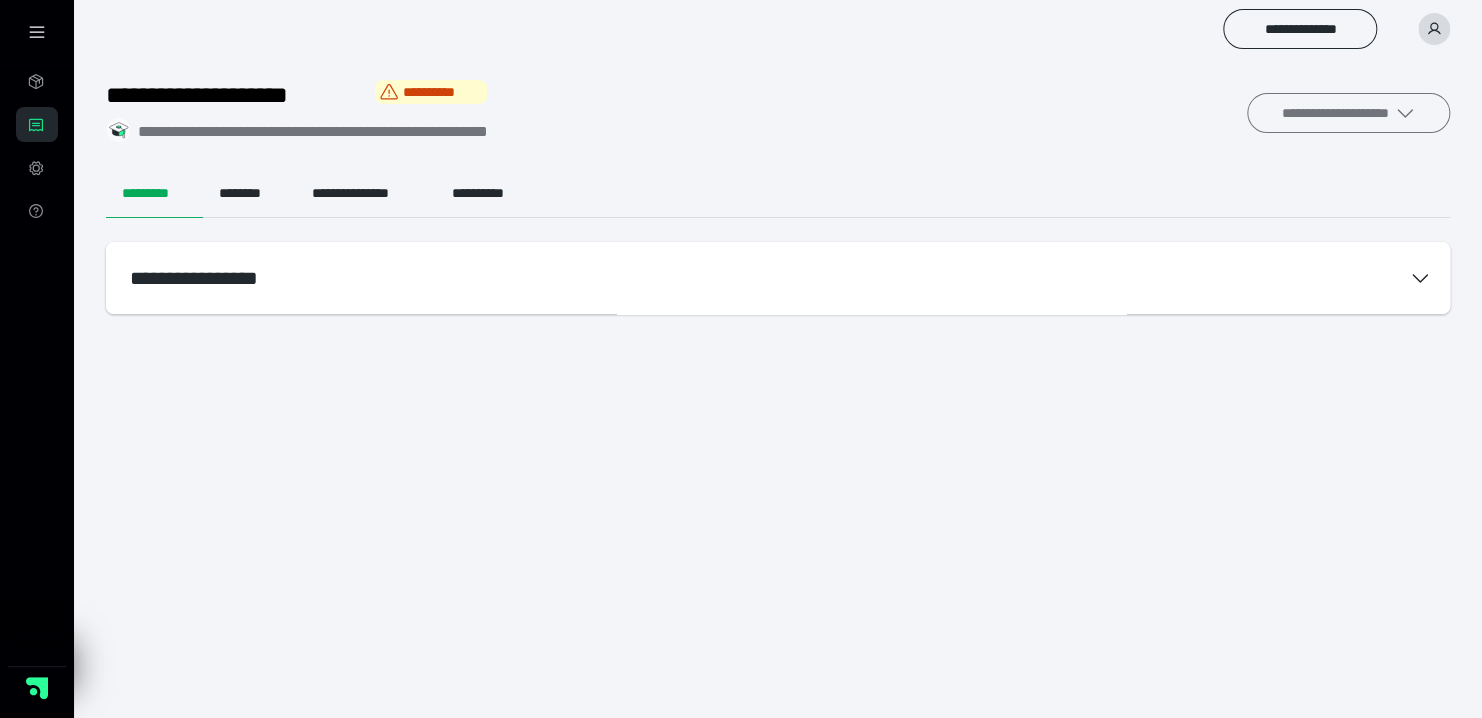 click 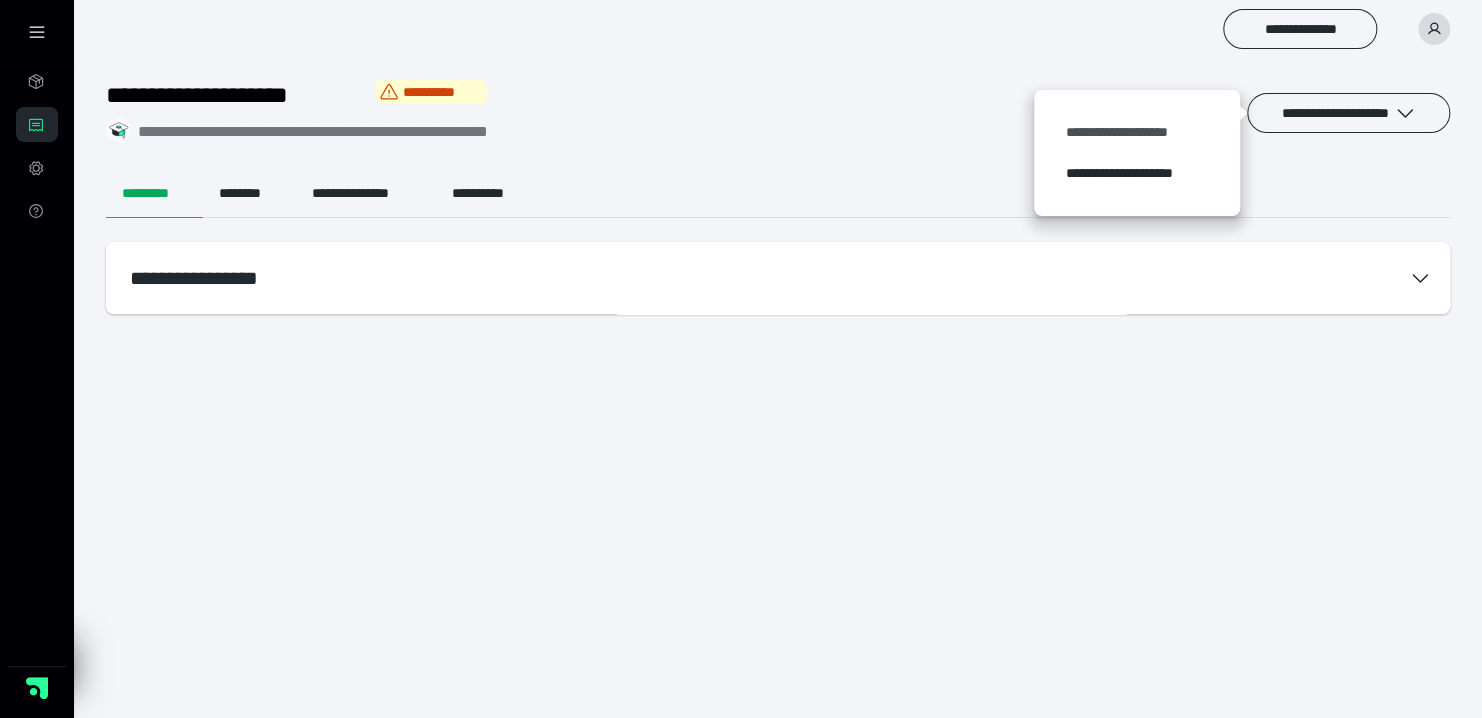 click on "**********" at bounding box center (1137, 132) 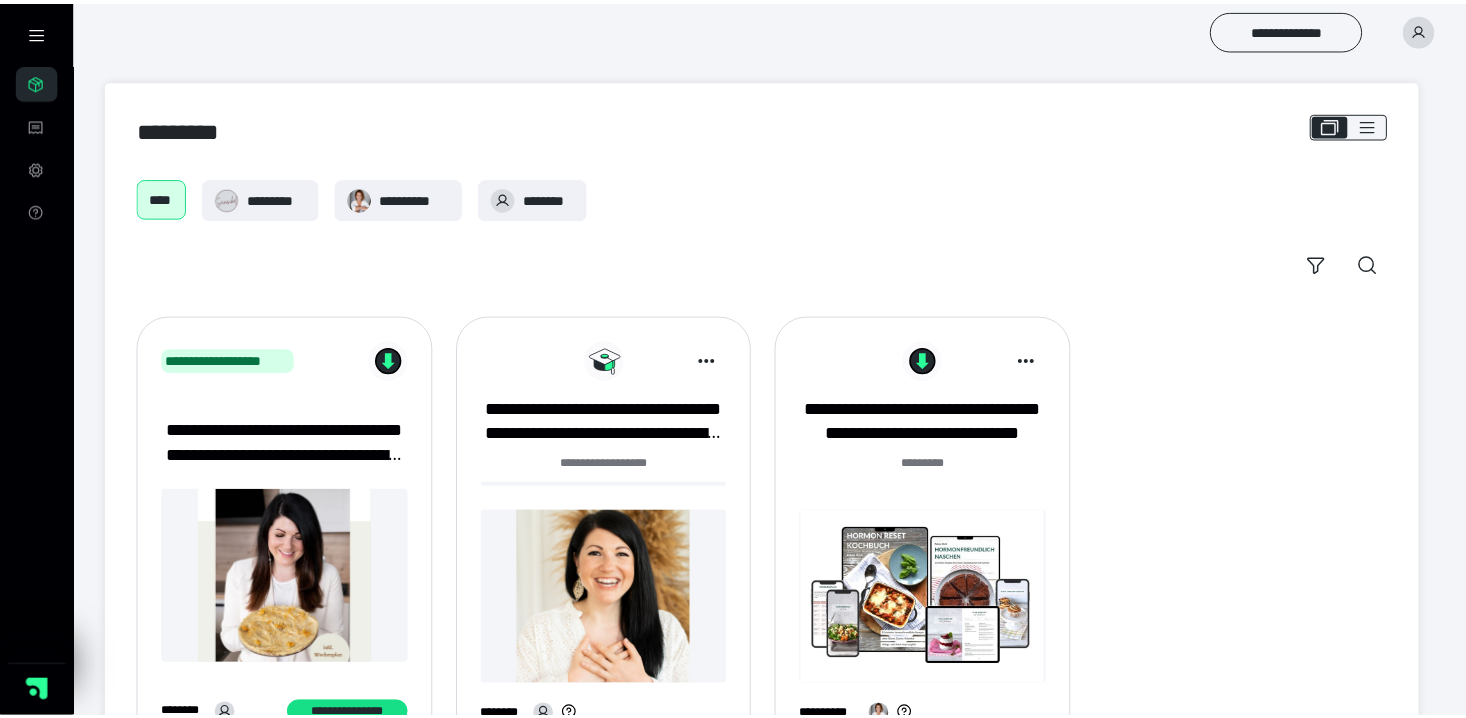 scroll, scrollTop: 0, scrollLeft: 0, axis: both 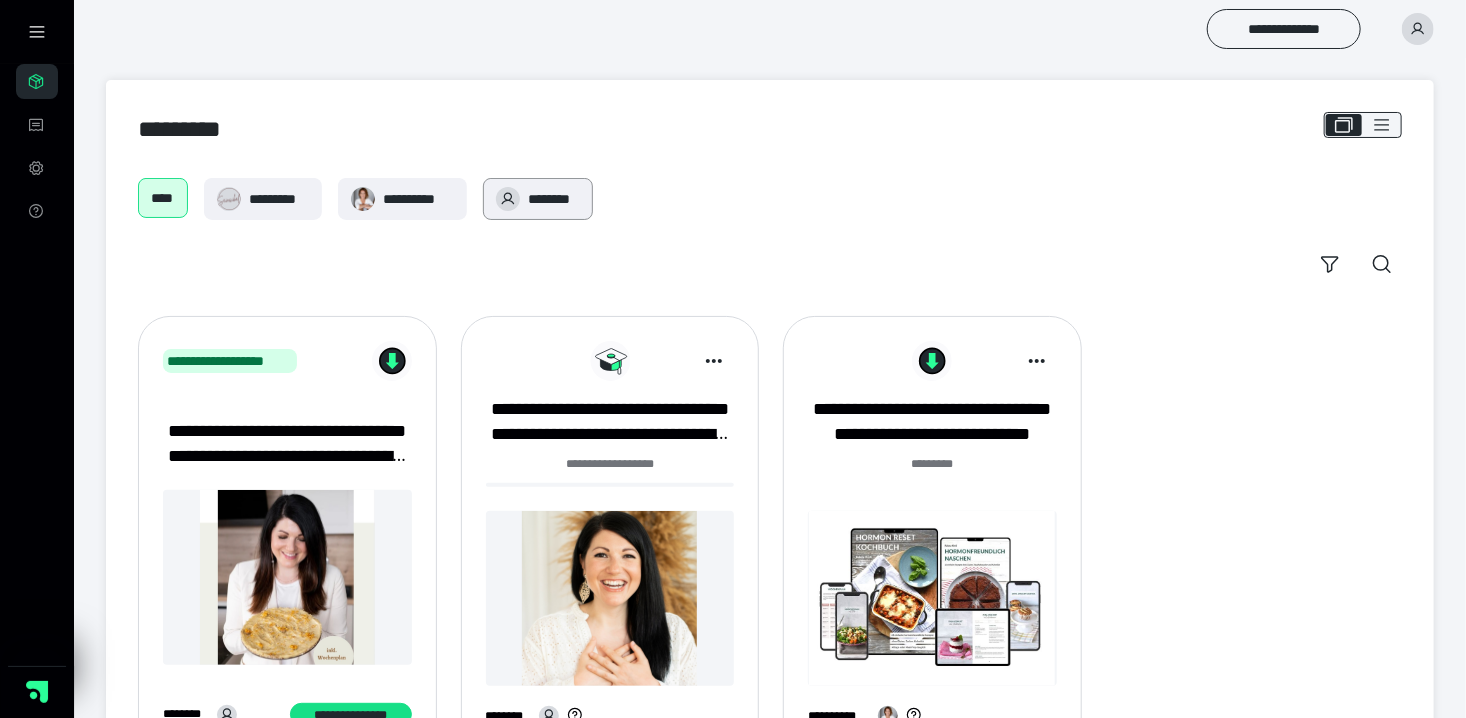 click on "********" at bounding box center [554, 199] 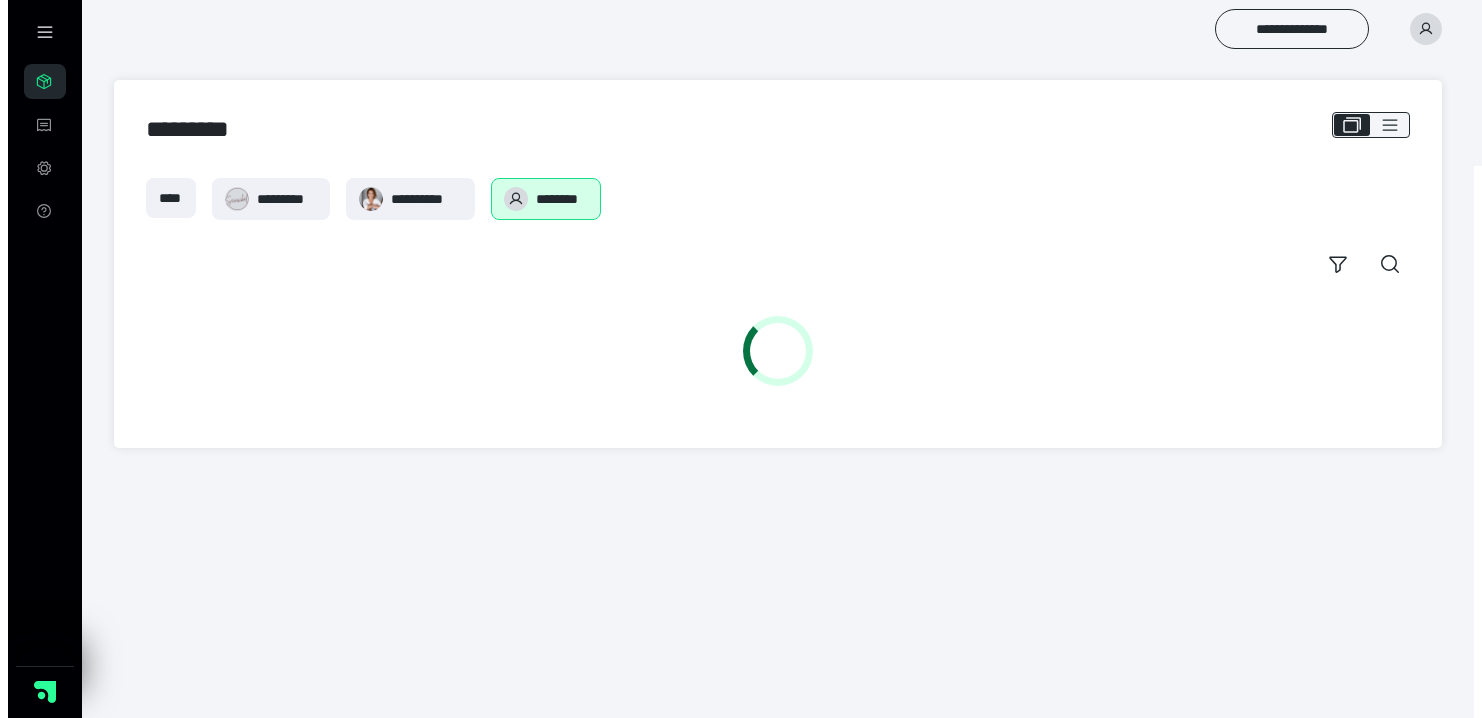 scroll, scrollTop: 0, scrollLeft: 0, axis: both 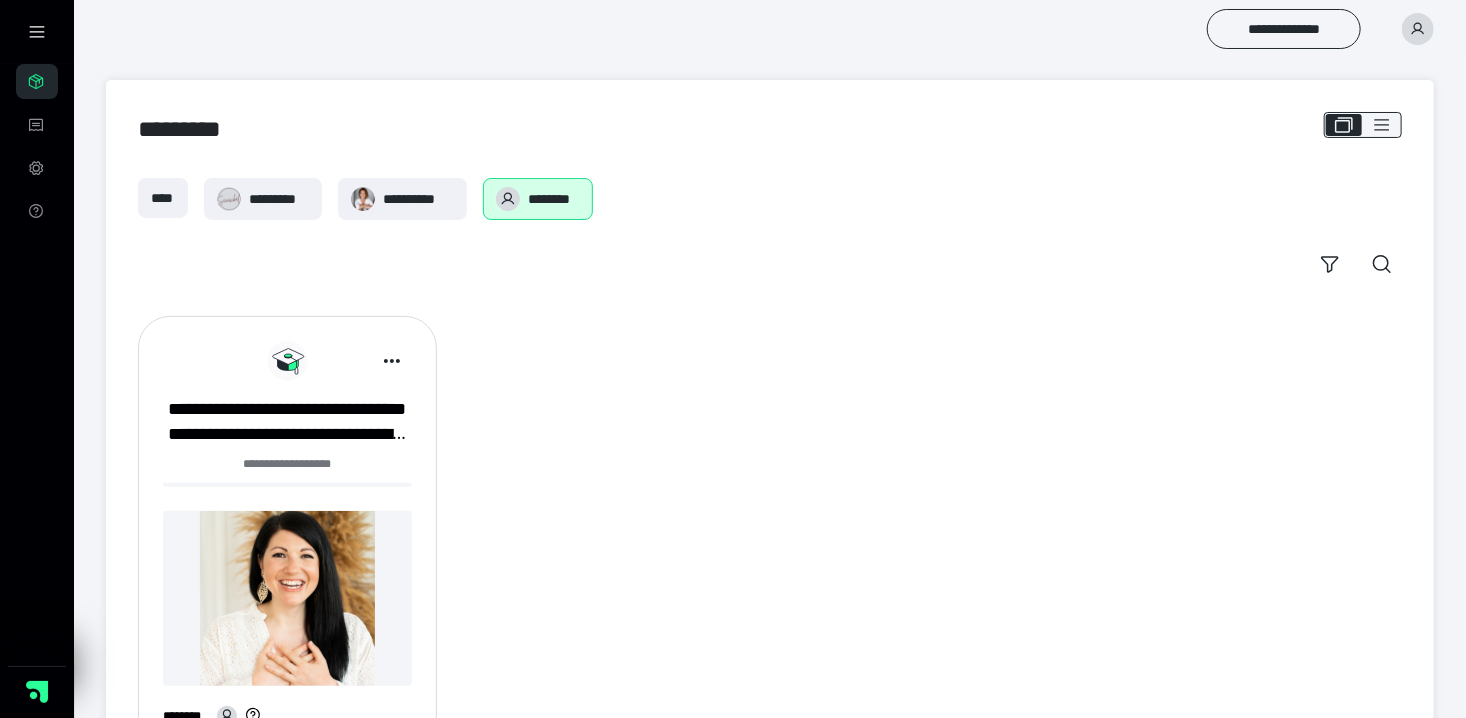 click on "**********" at bounding box center (287, 464) 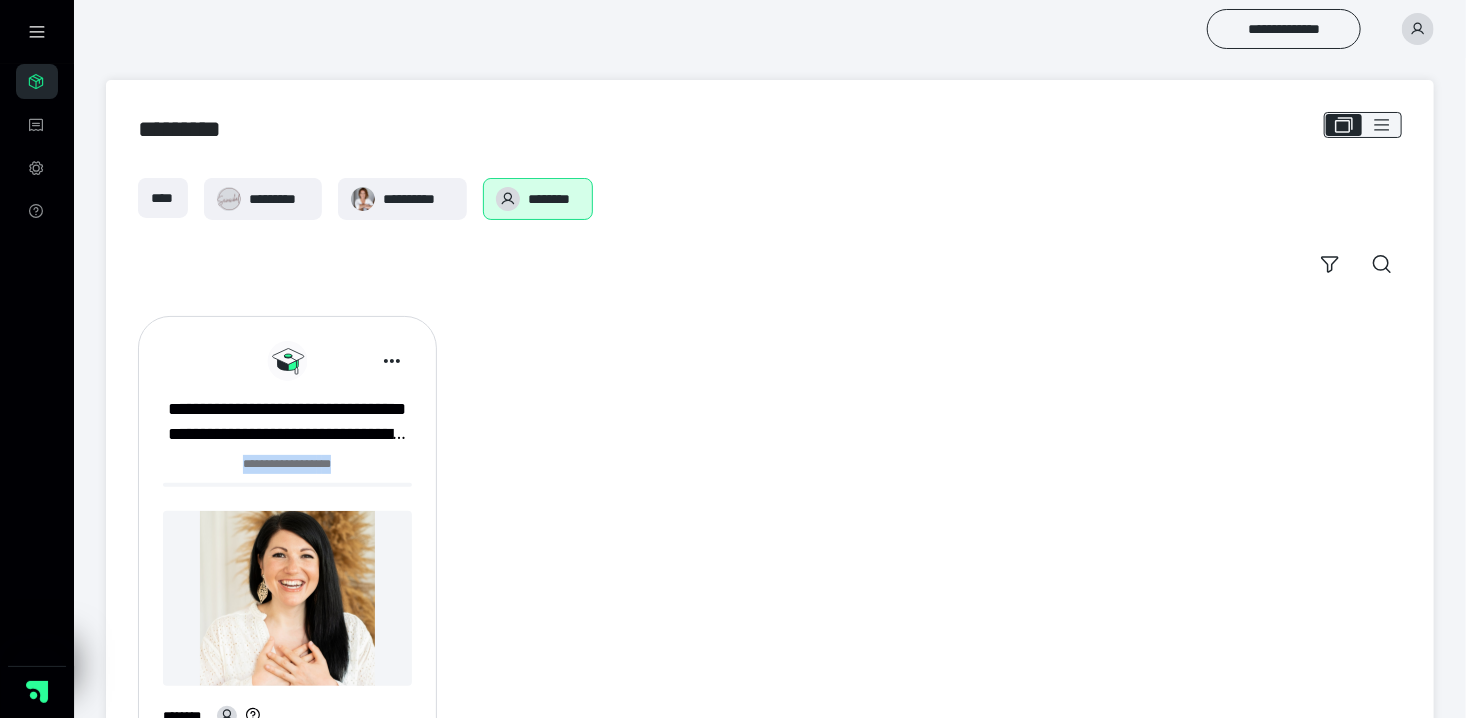 click on "**********" at bounding box center [287, 464] 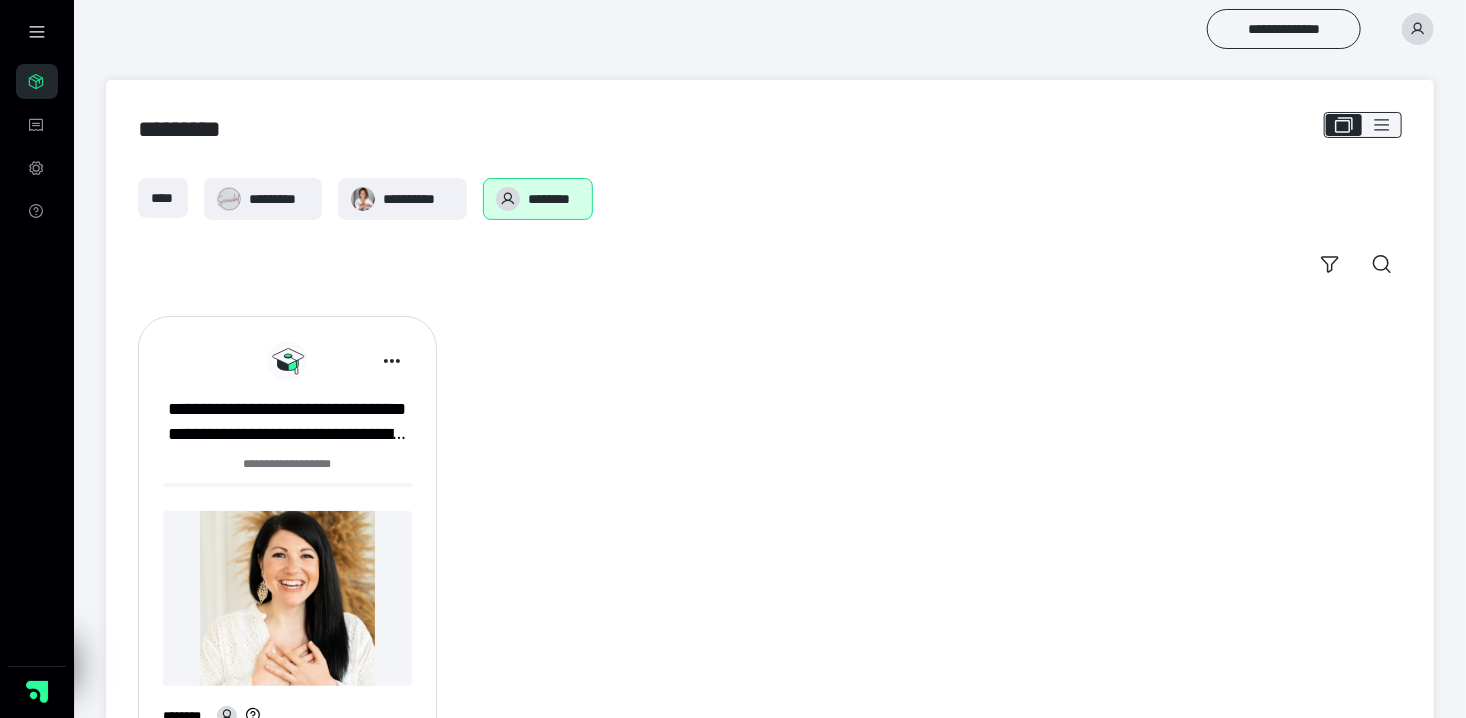 drag, startPoint x: 376, startPoint y: 459, endPoint x: 560, endPoint y: 539, distance: 200.63898 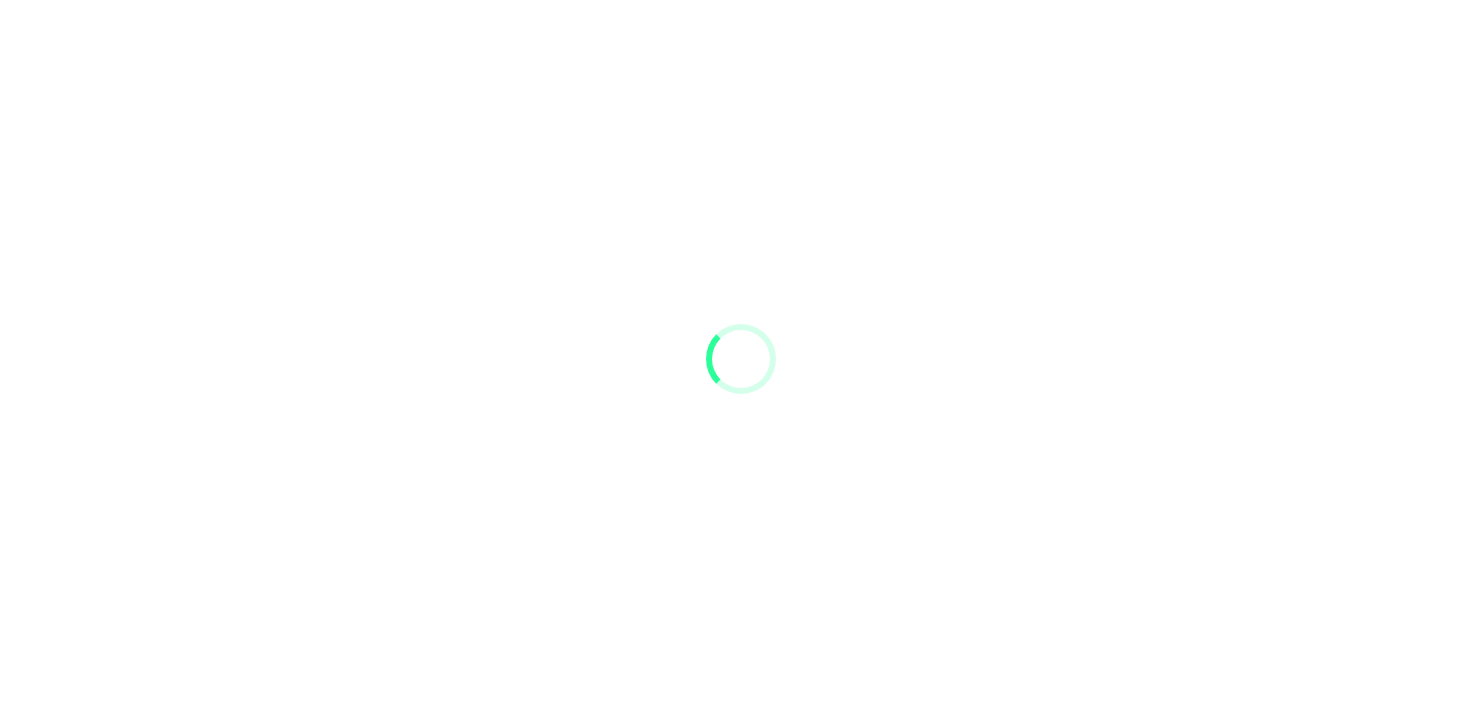 scroll, scrollTop: 0, scrollLeft: 0, axis: both 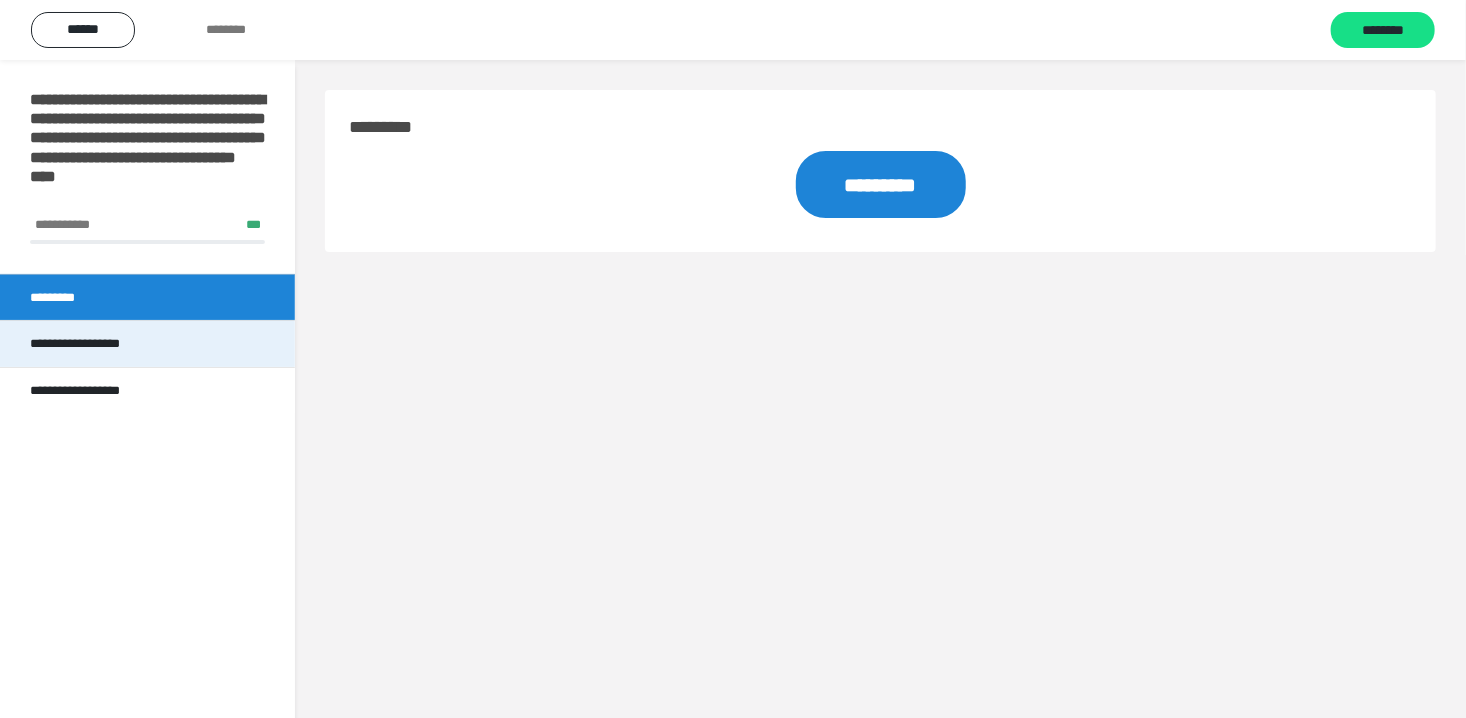 click on "**********" at bounding box center (93, 344) 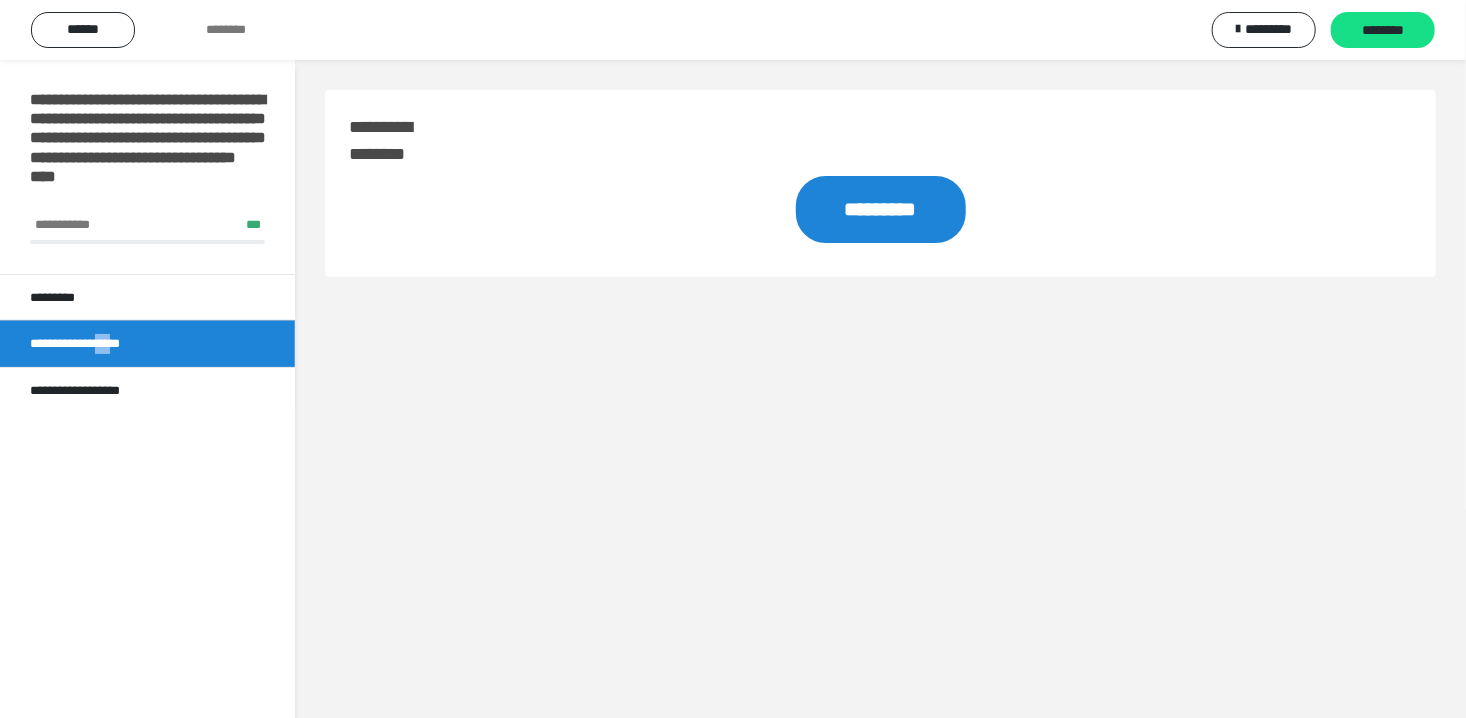click on "**********" at bounding box center (93, 344) 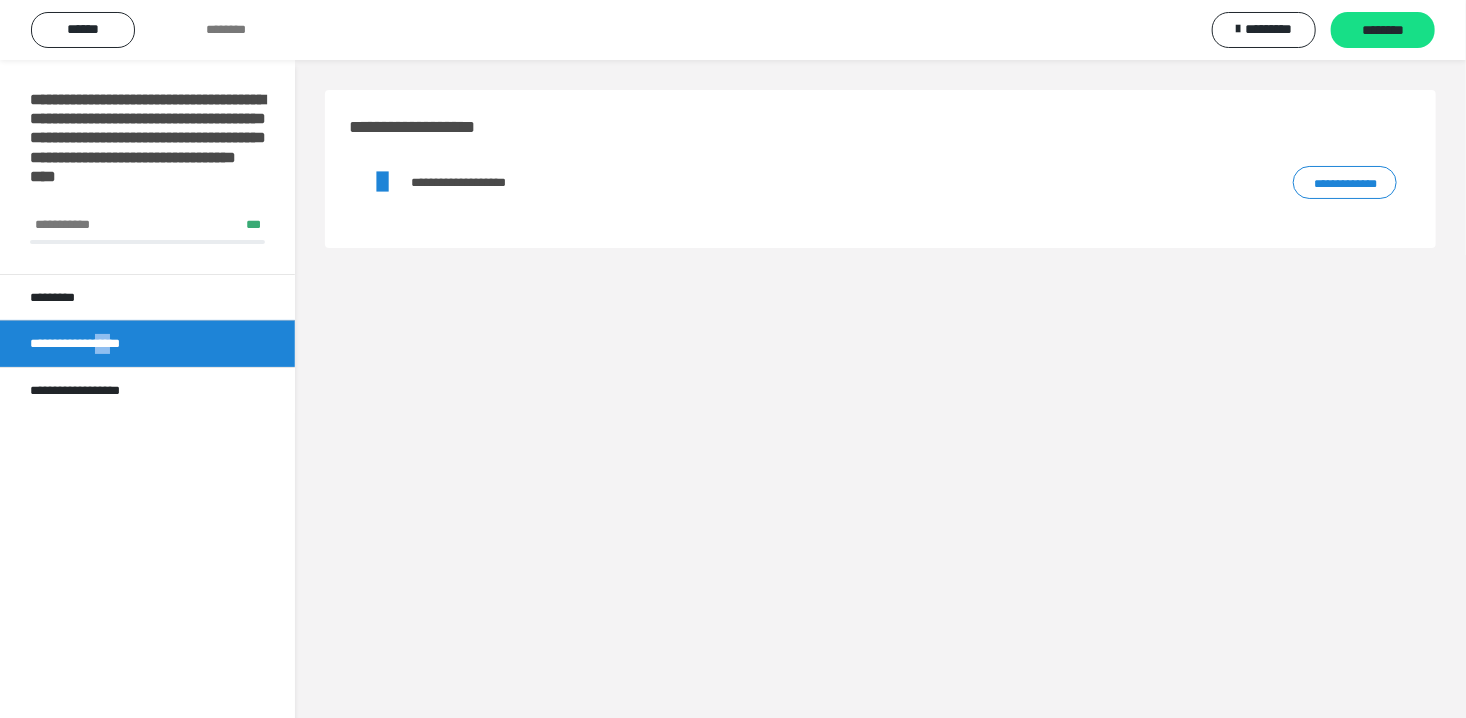 click on "**********" at bounding box center [1345, 183] 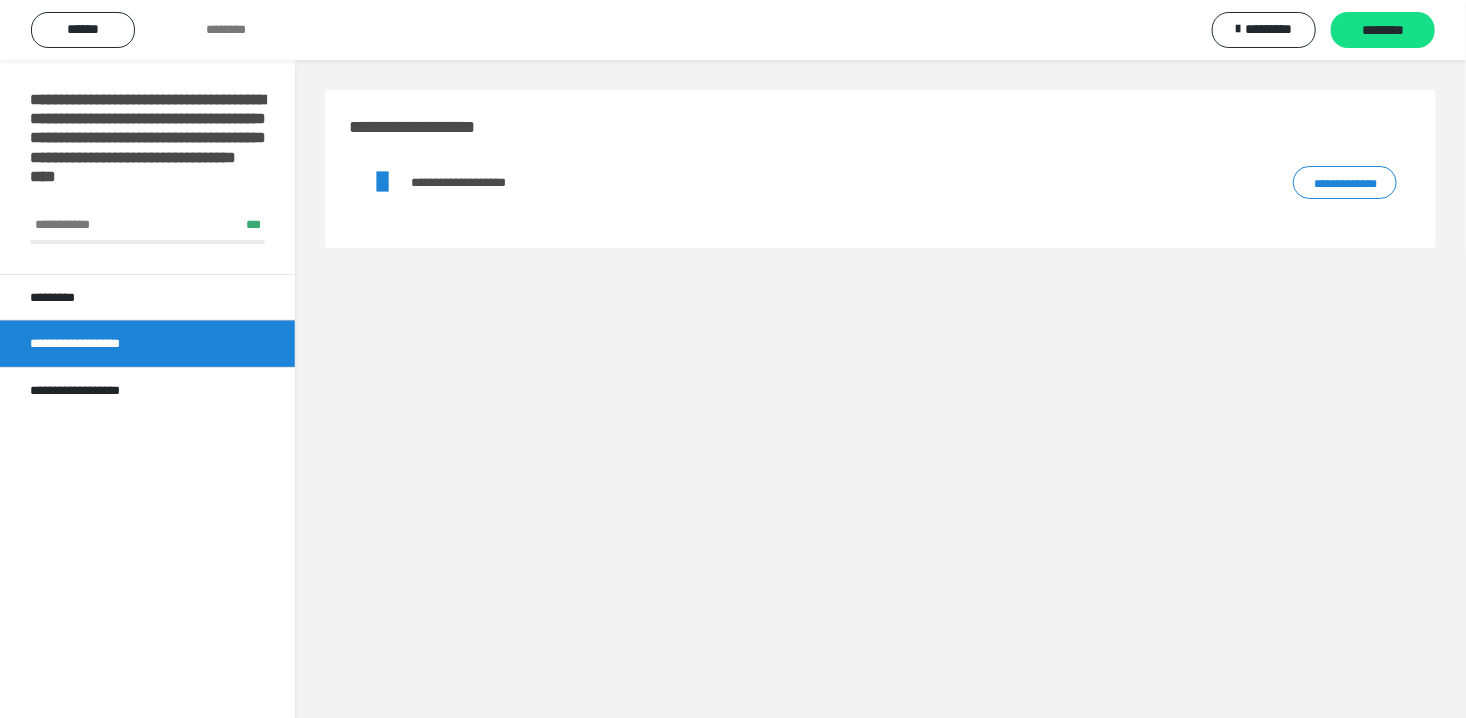 click on "**********" at bounding box center [880, 419] 